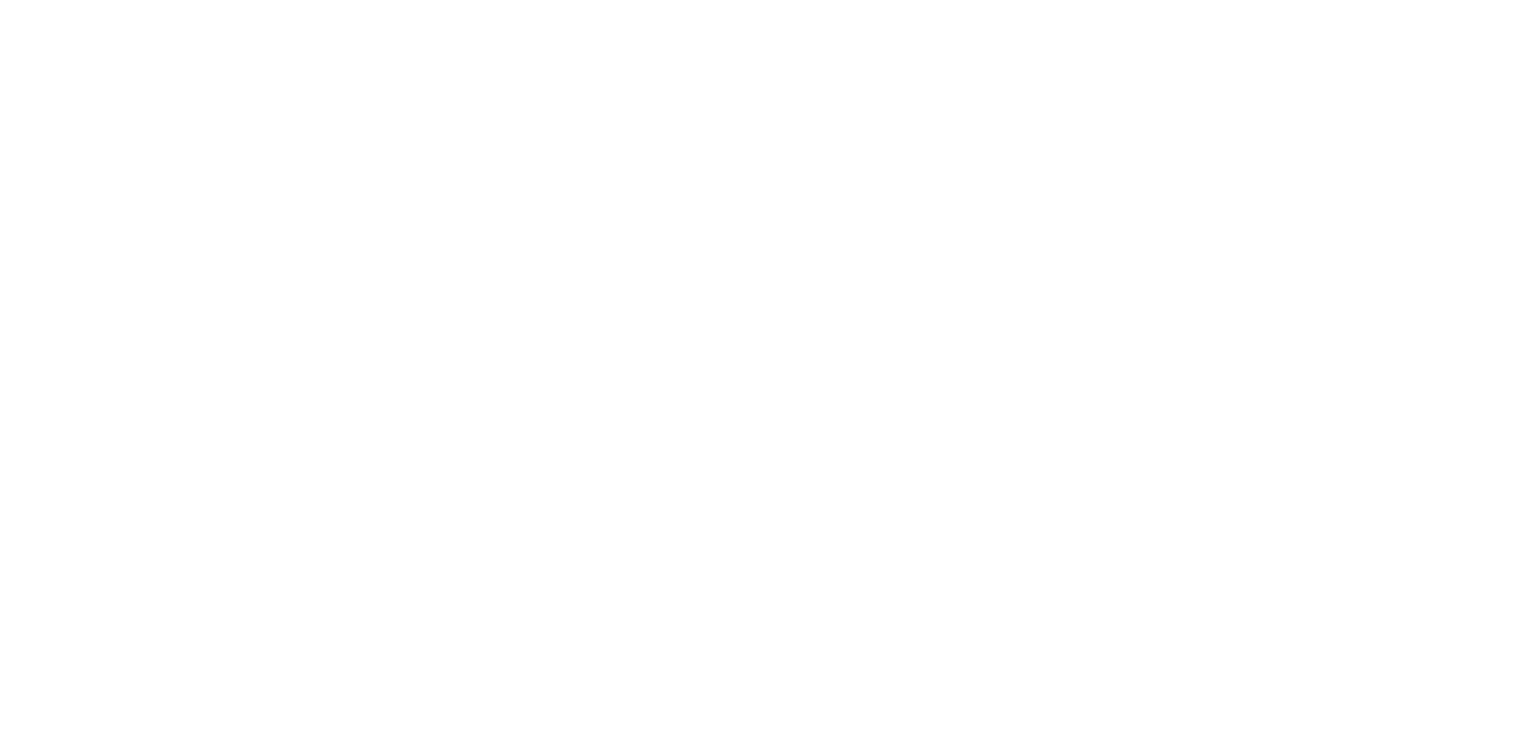 scroll, scrollTop: 0, scrollLeft: 0, axis: both 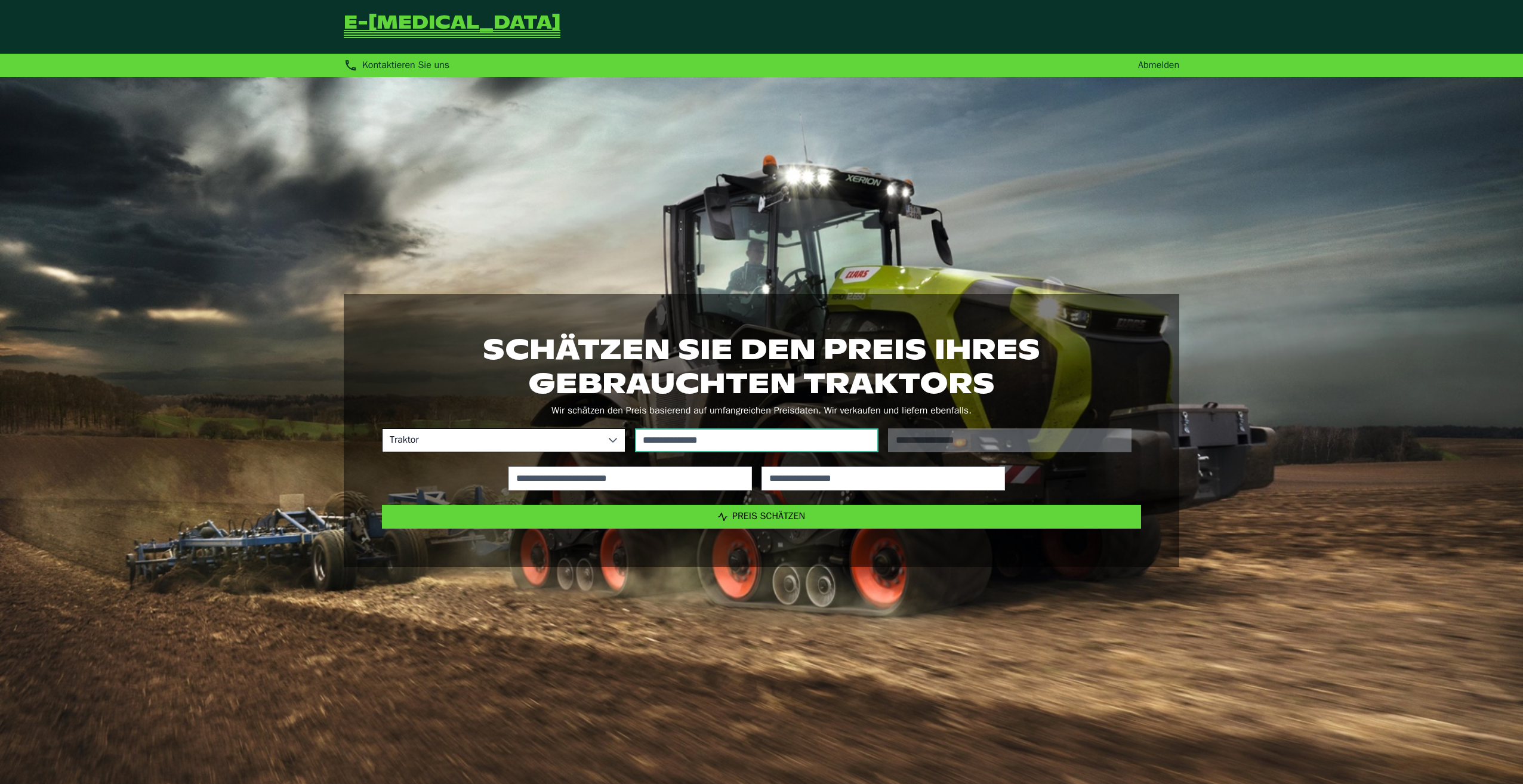 click at bounding box center [757, 440] 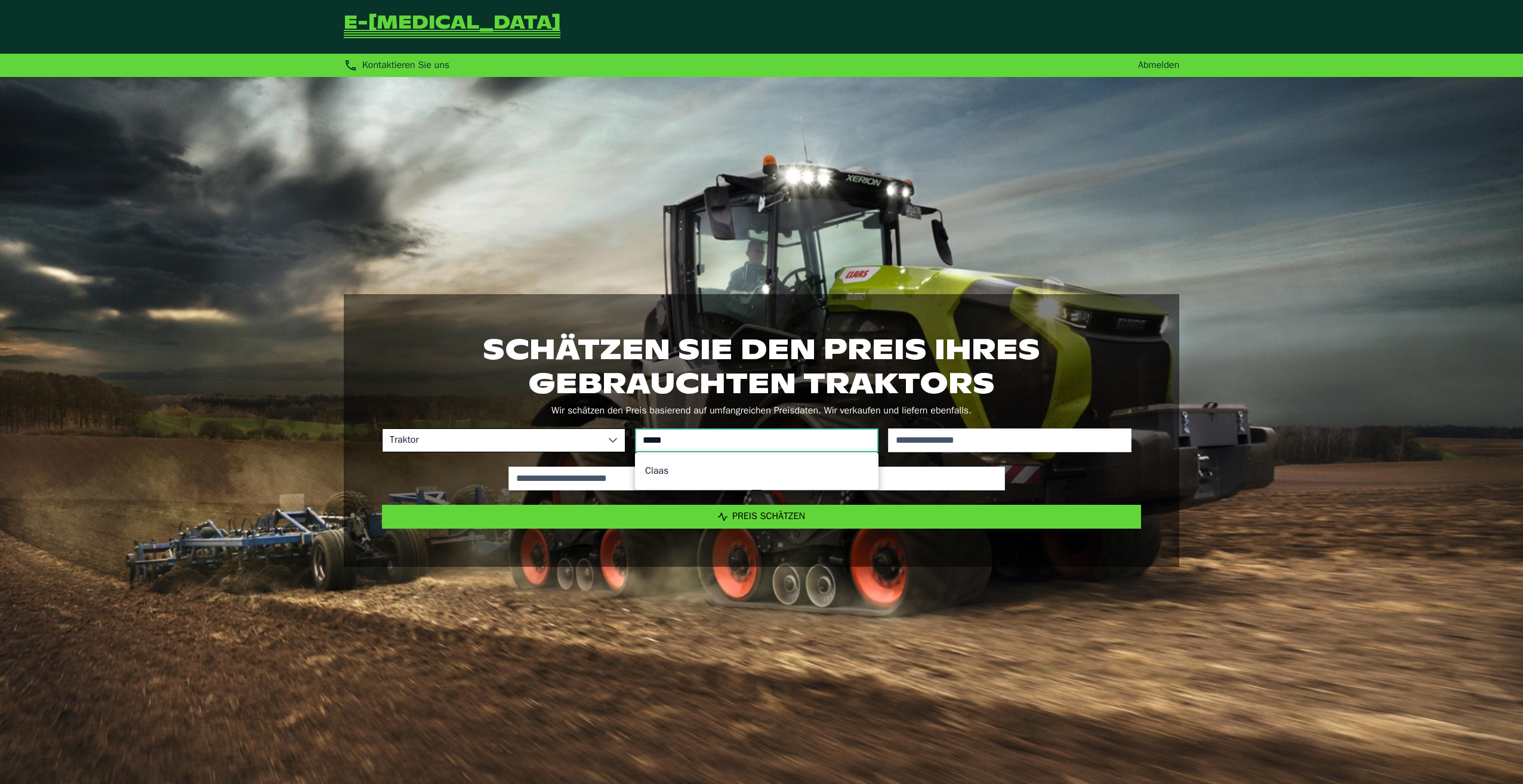 type on "*****" 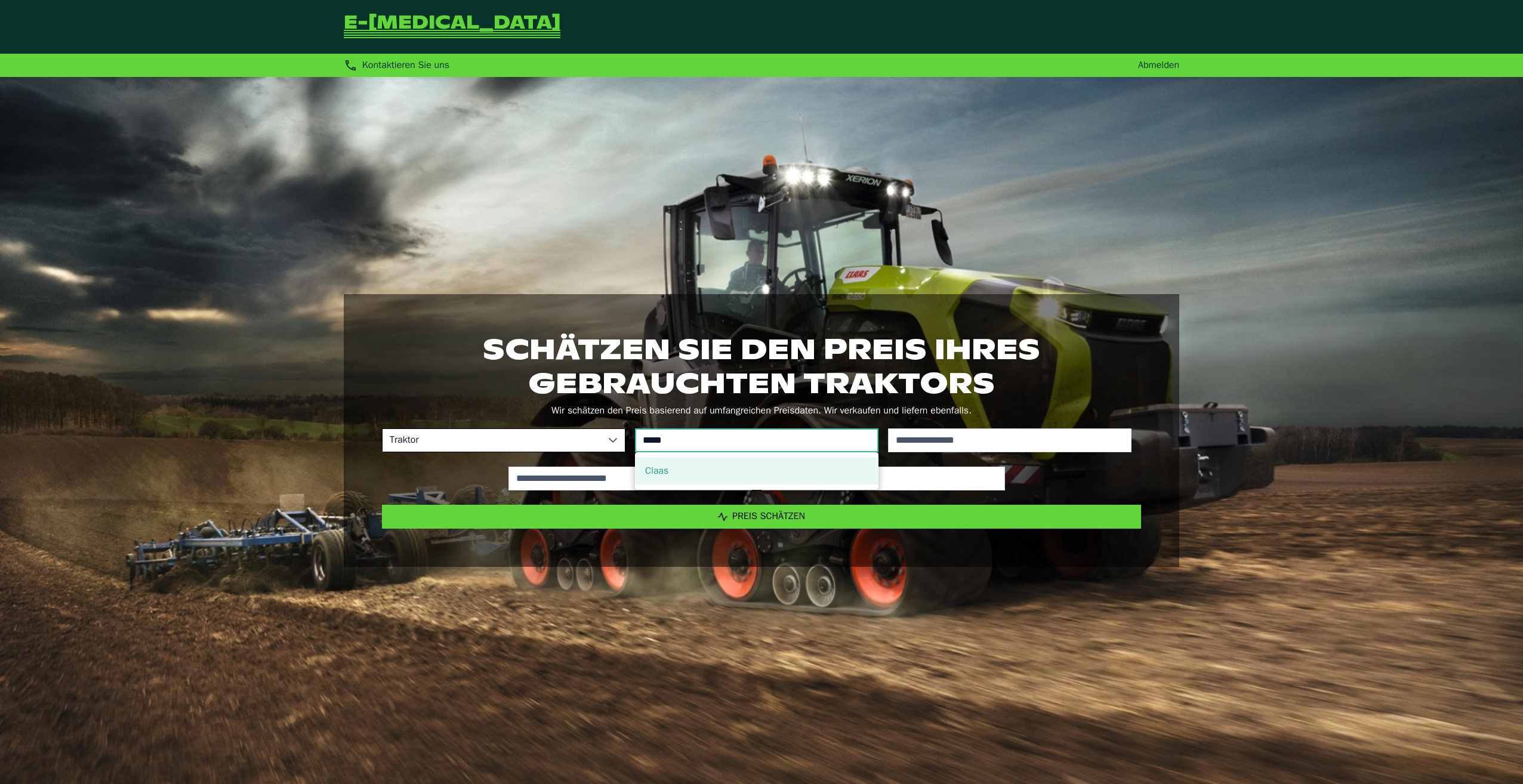 click on "Claas" 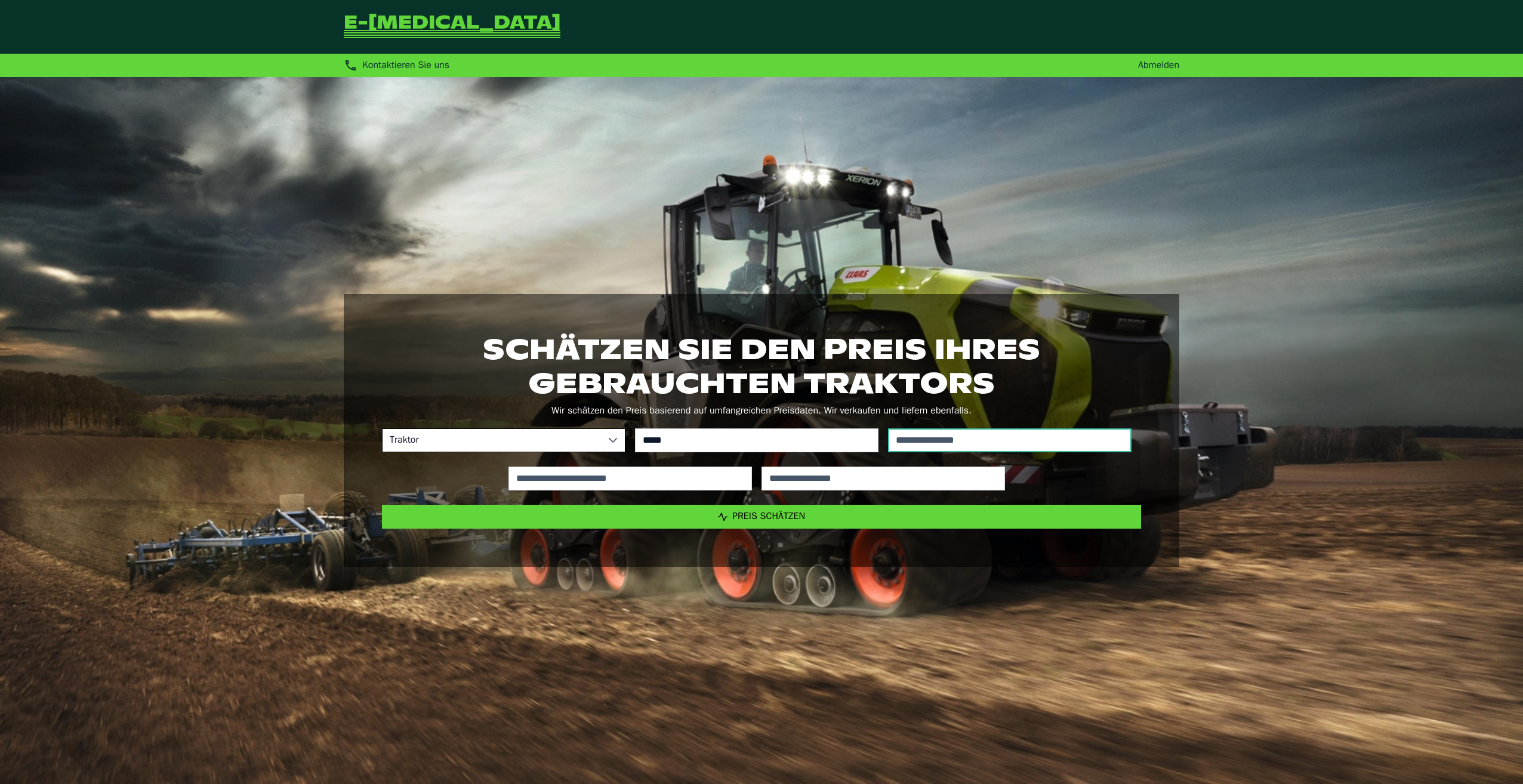 click at bounding box center [1010, 440] 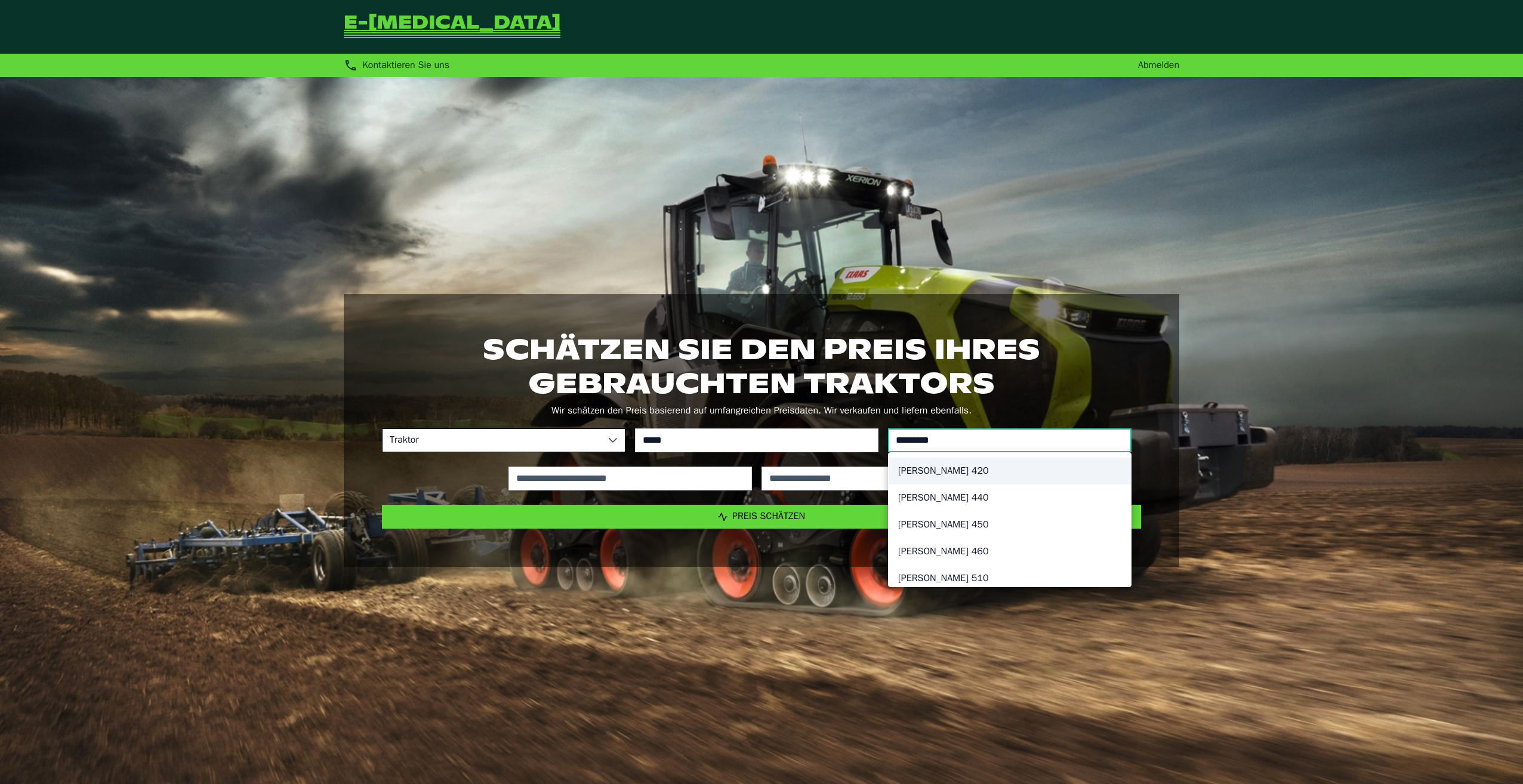 type on "*********" 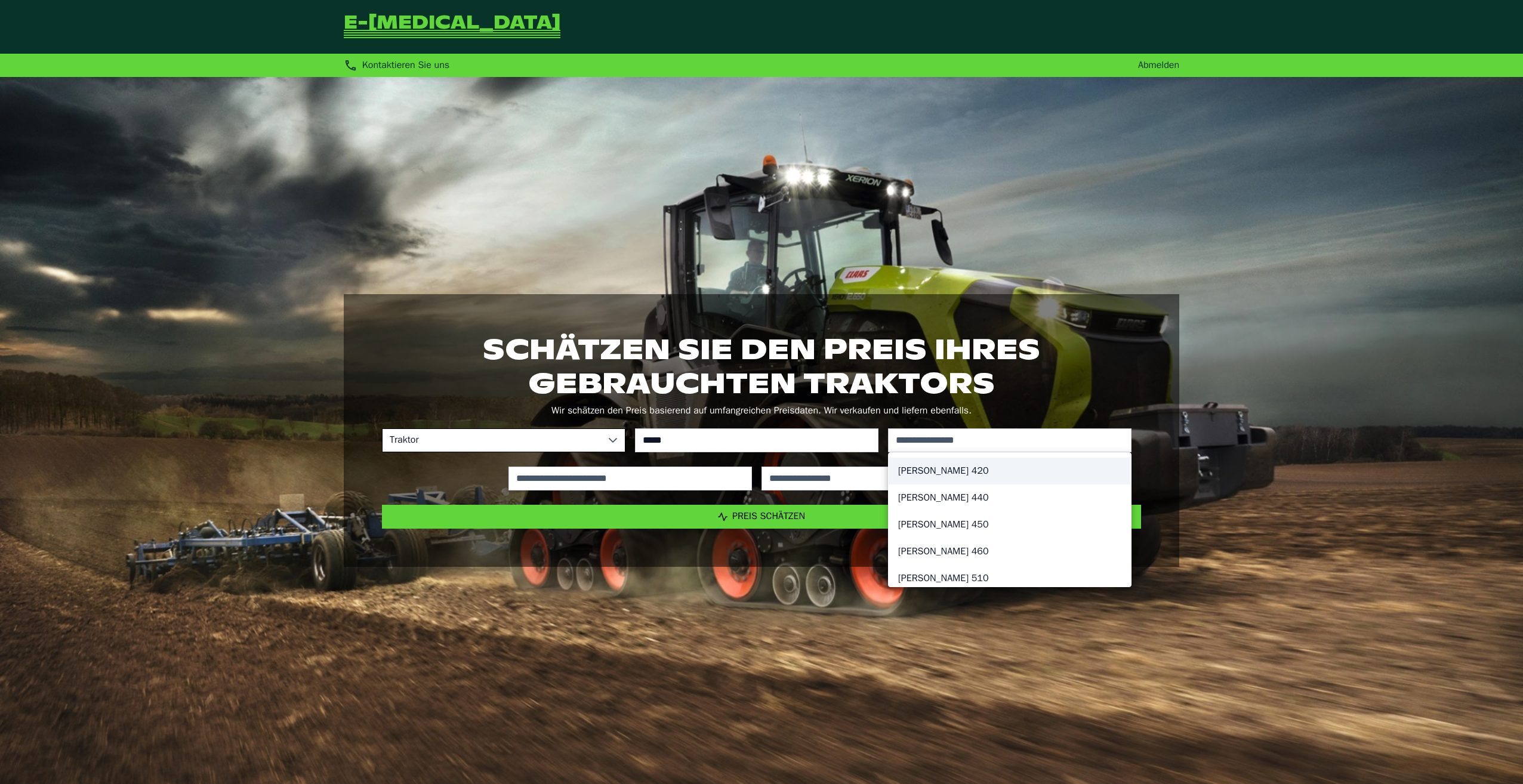 click on "[PERSON_NAME] 420" 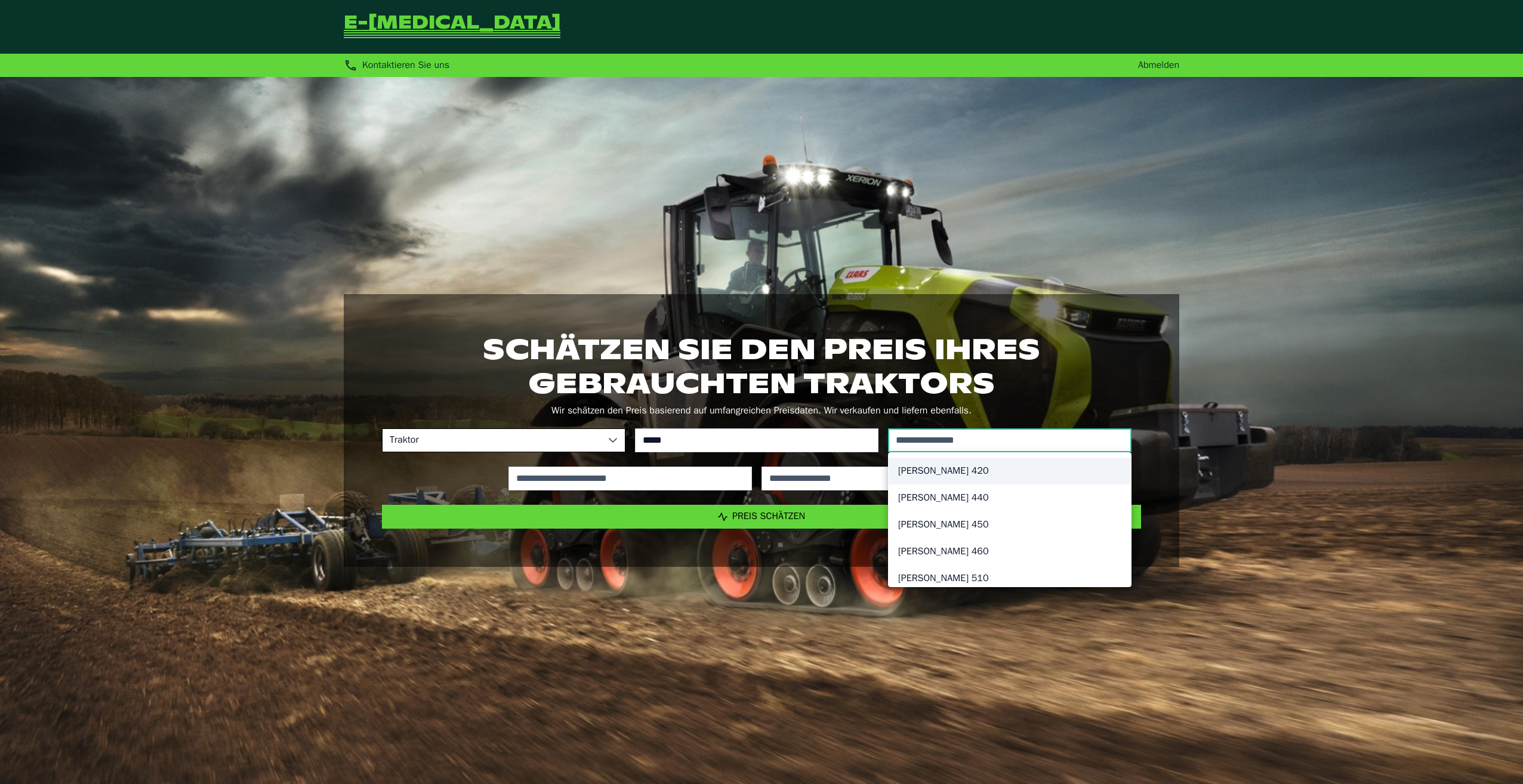 type on "*********" 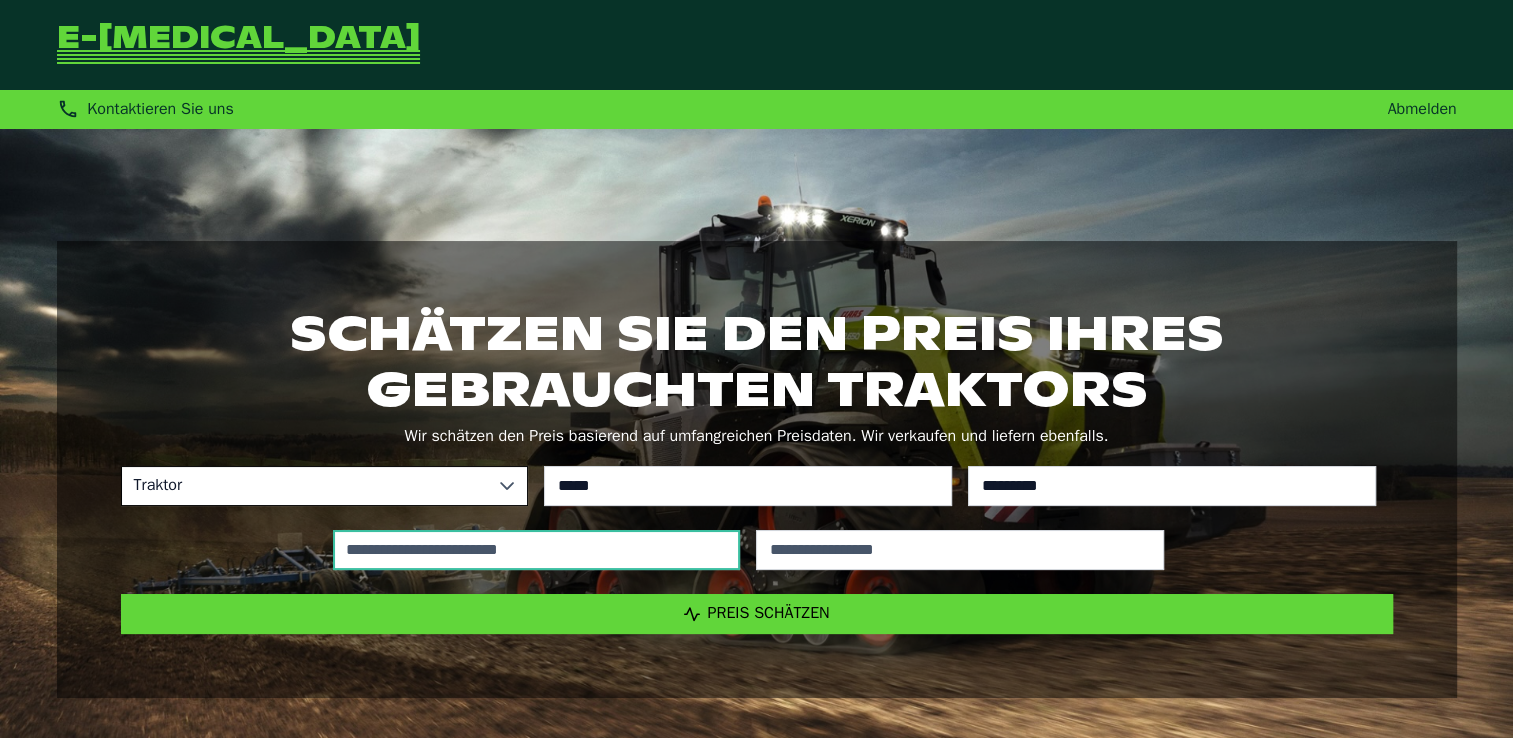 click at bounding box center [537, 550] 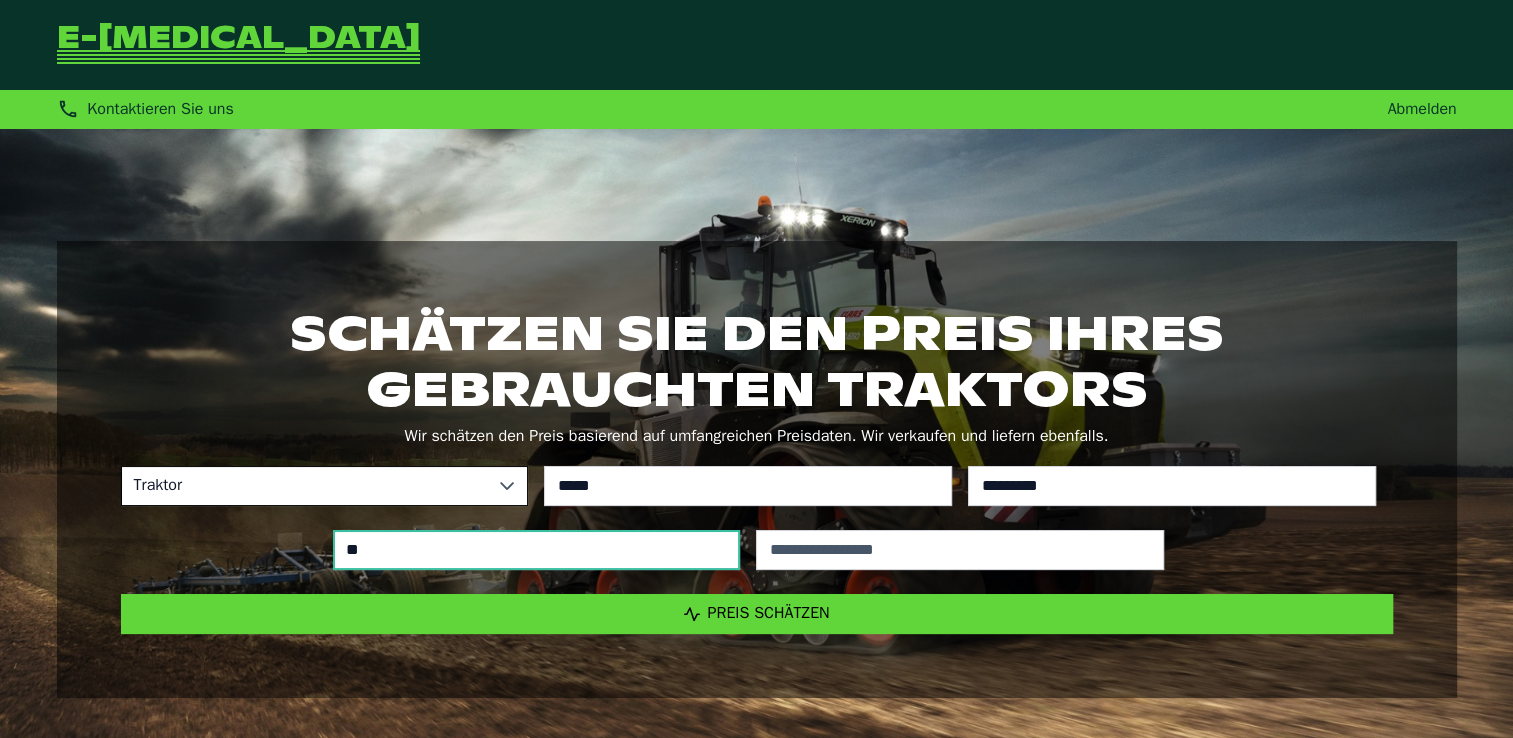 type on "***" 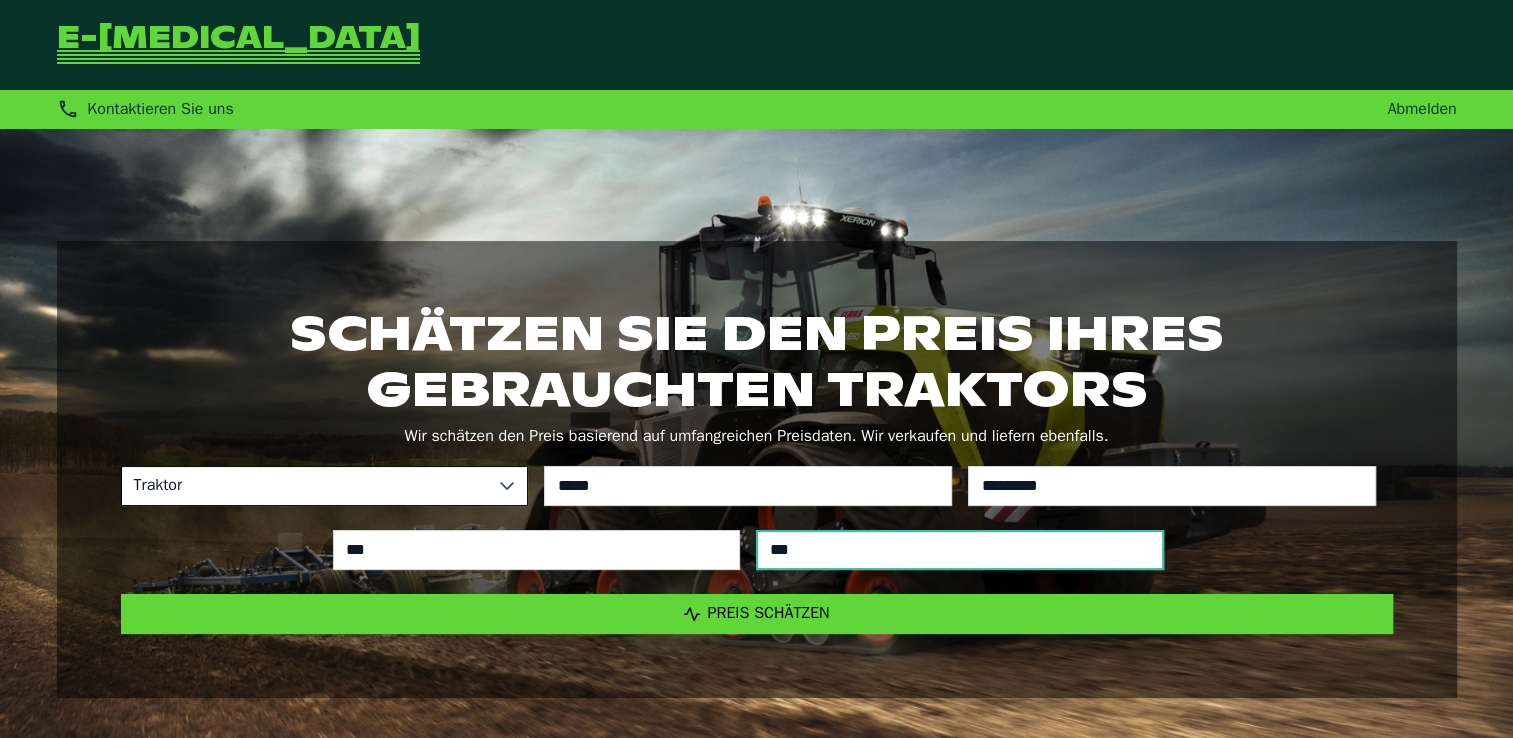 type on "****" 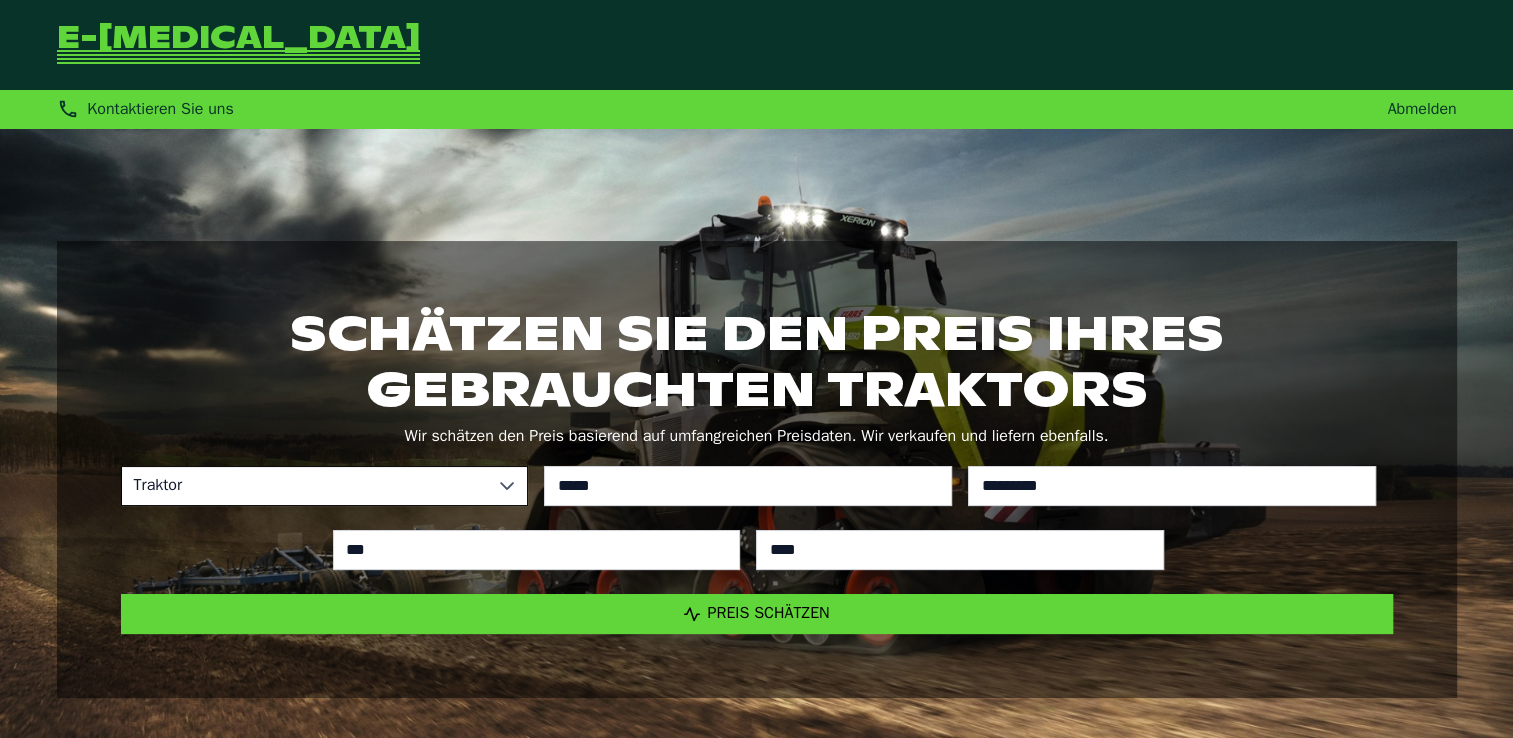 click on "Preis schätzen" at bounding box center [757, 614] 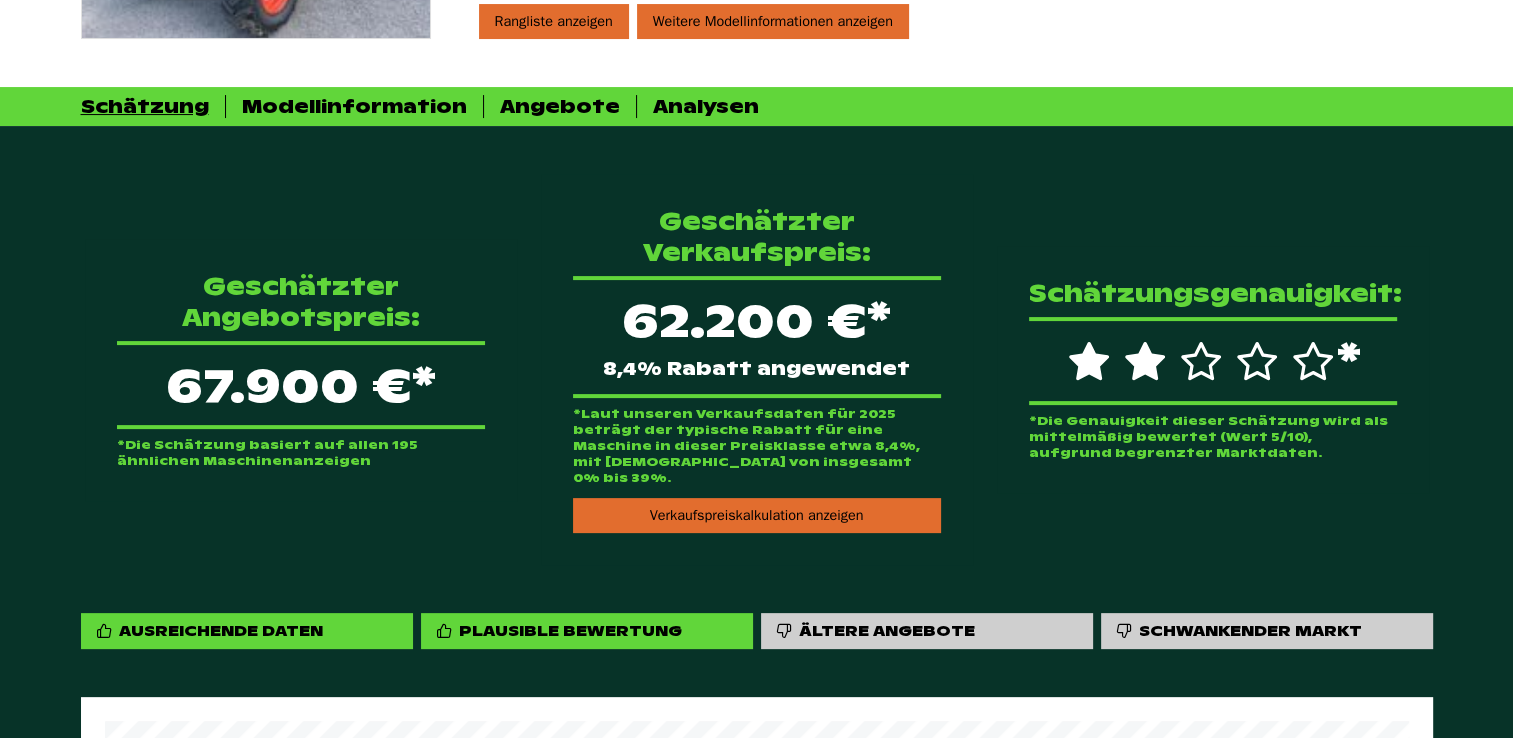 scroll, scrollTop: 0, scrollLeft: 0, axis: both 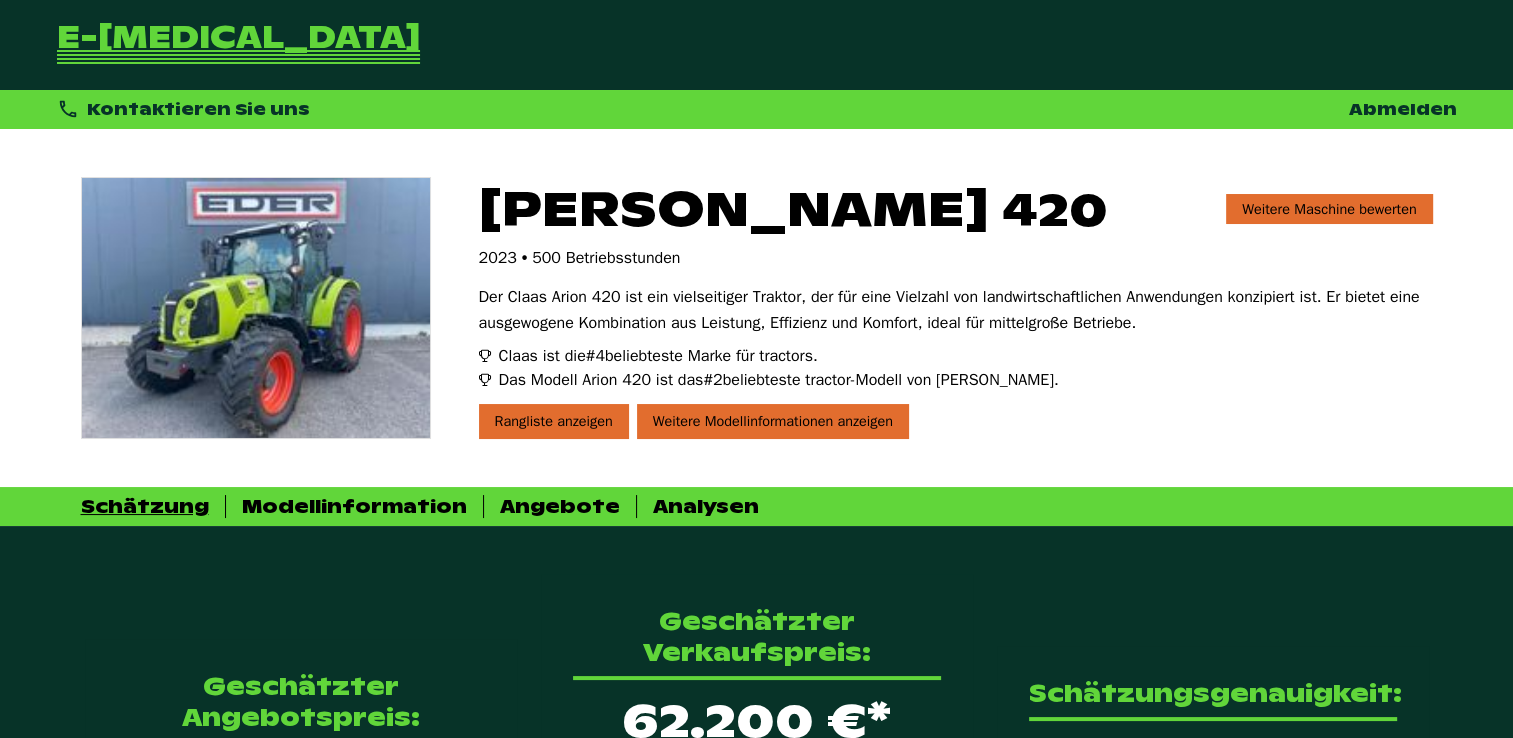 click on "Weitere Maschine bewerten" at bounding box center [1329, 209] 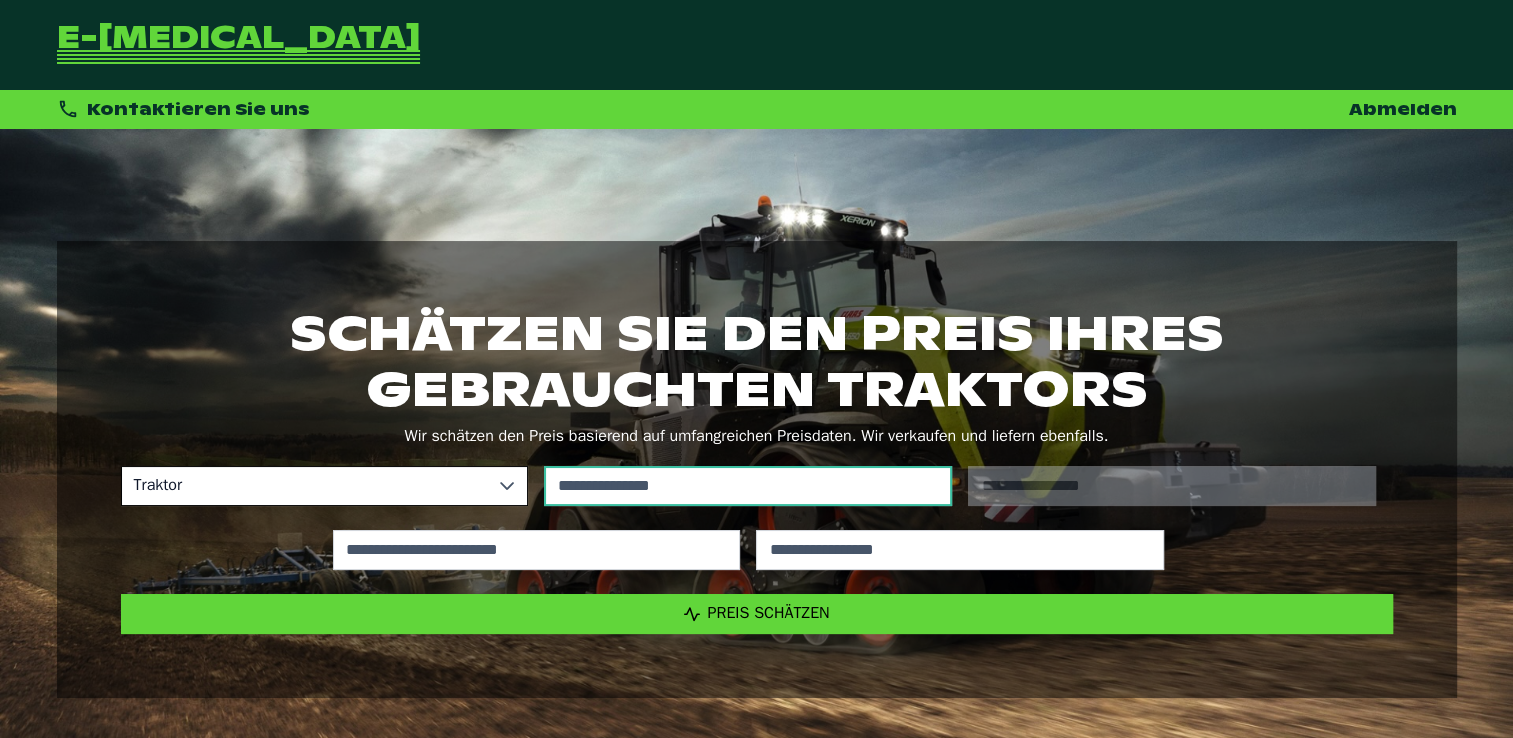 click at bounding box center [748, 486] 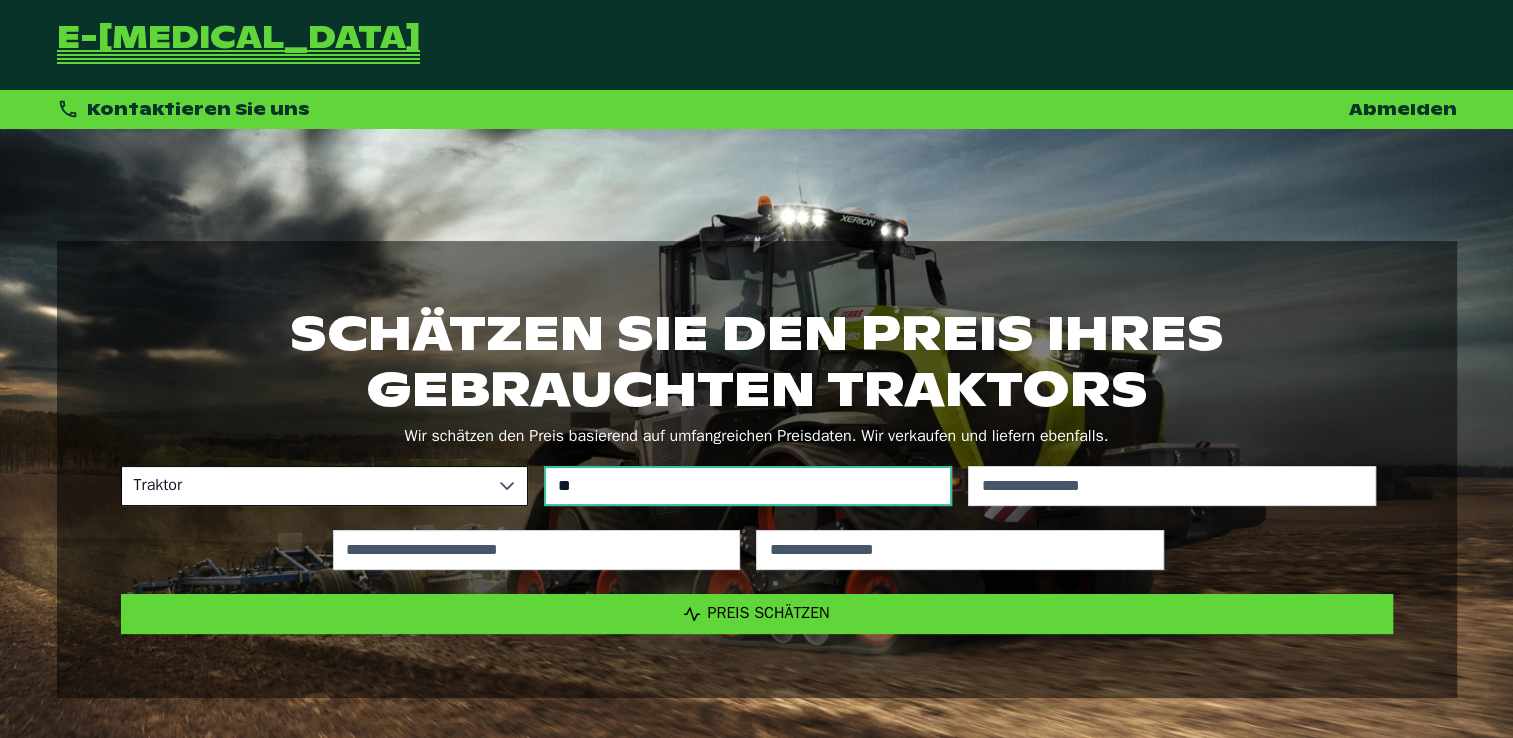 type on "*" 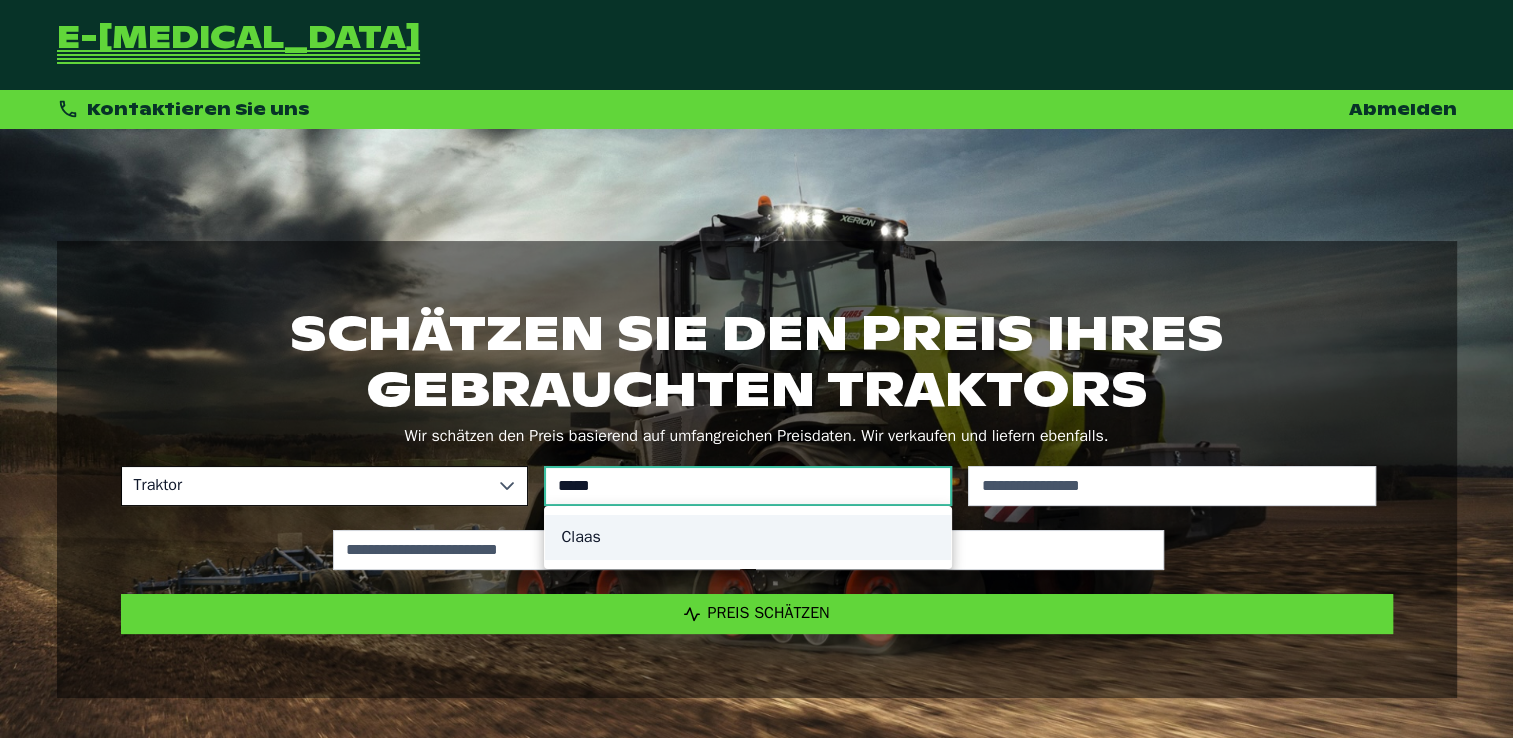 type on "*****" 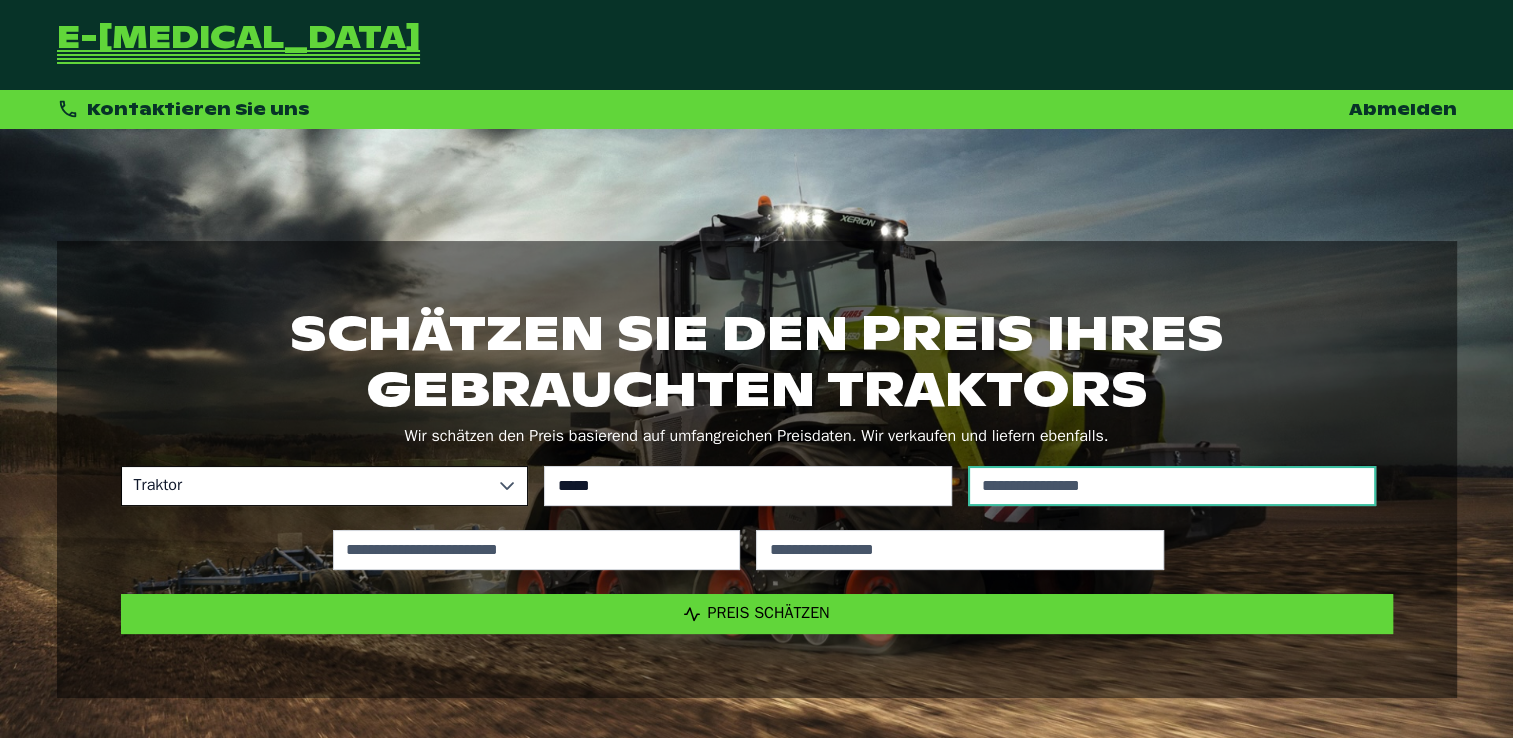 click at bounding box center [1172, 486] 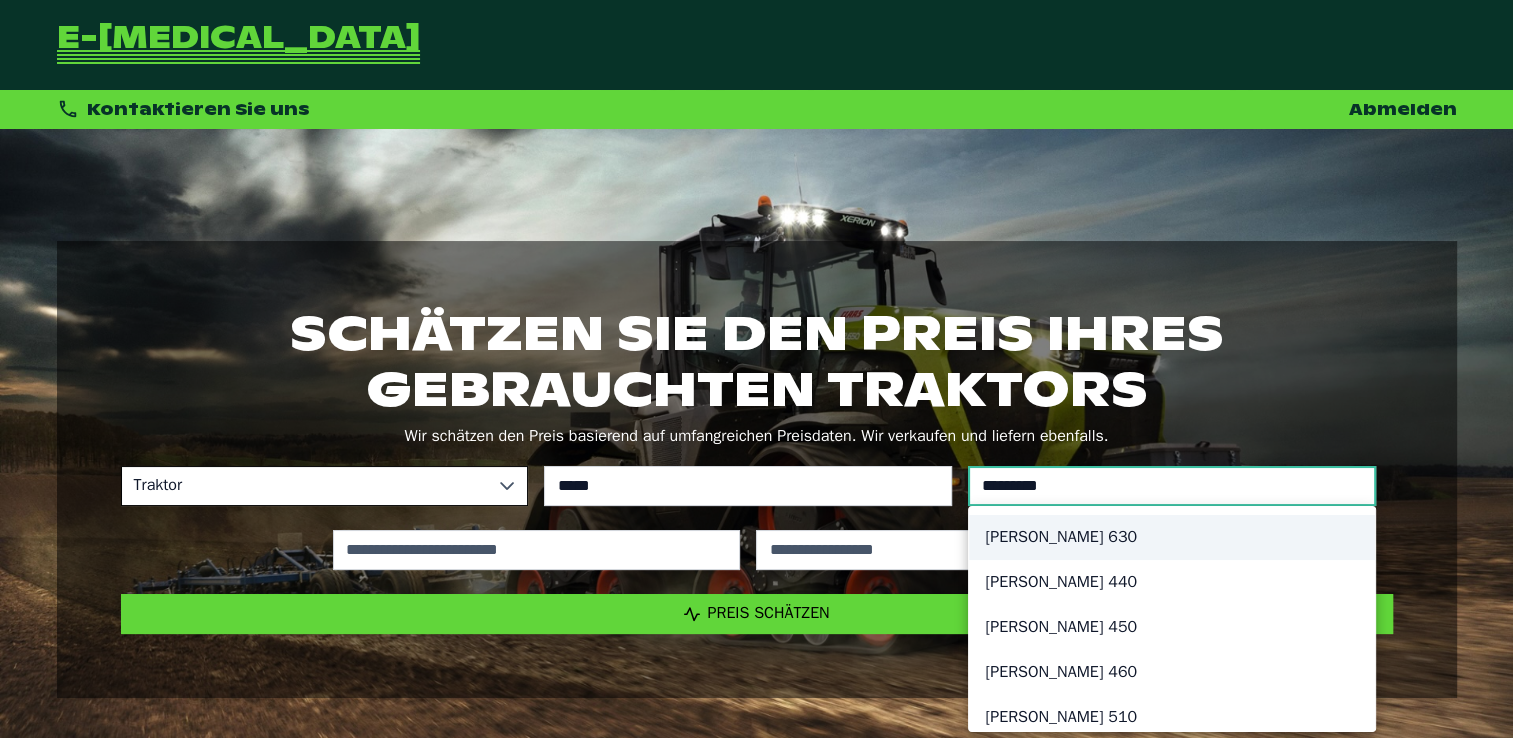 type on "*********" 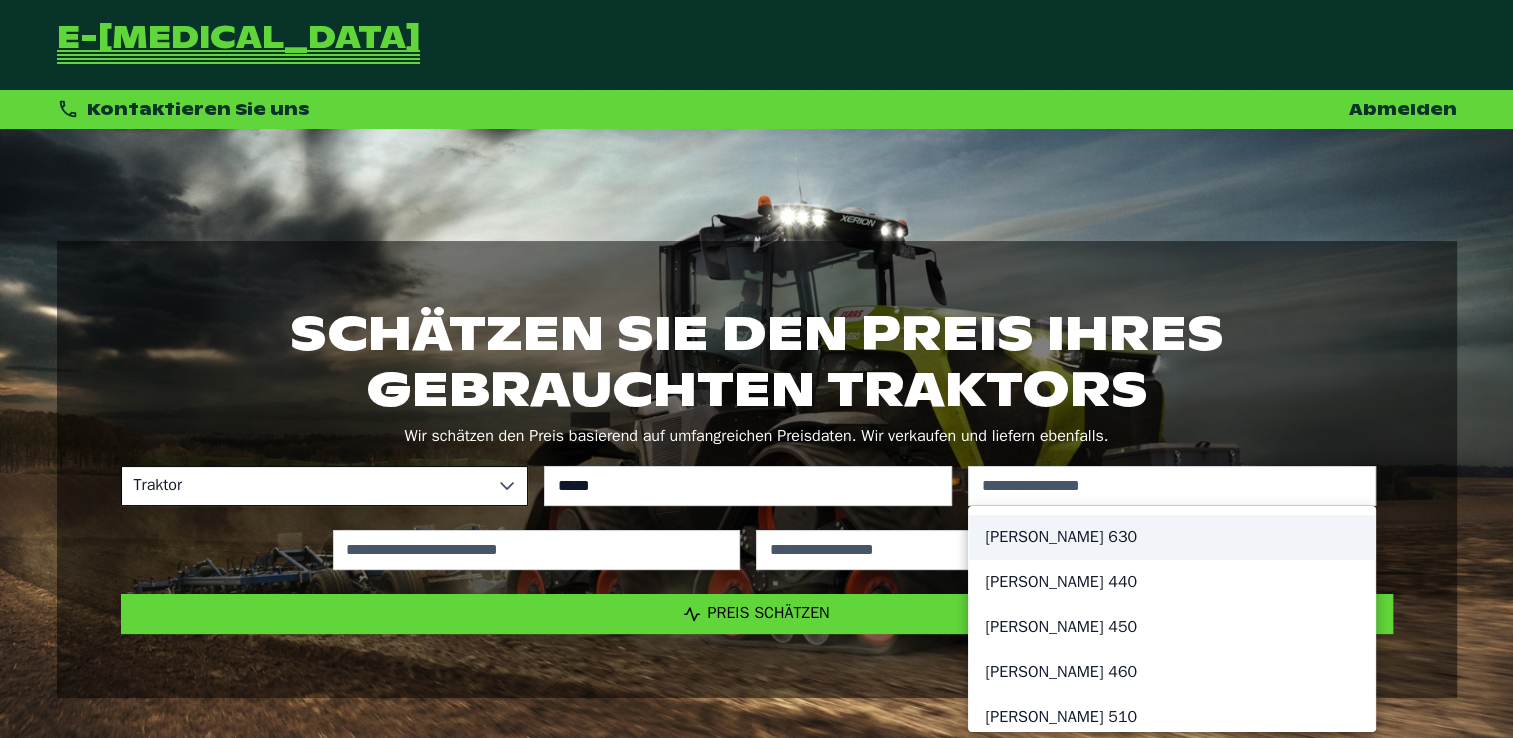 drag, startPoint x: 1078, startPoint y: 535, endPoint x: 1056, endPoint y: 530, distance: 22.561028 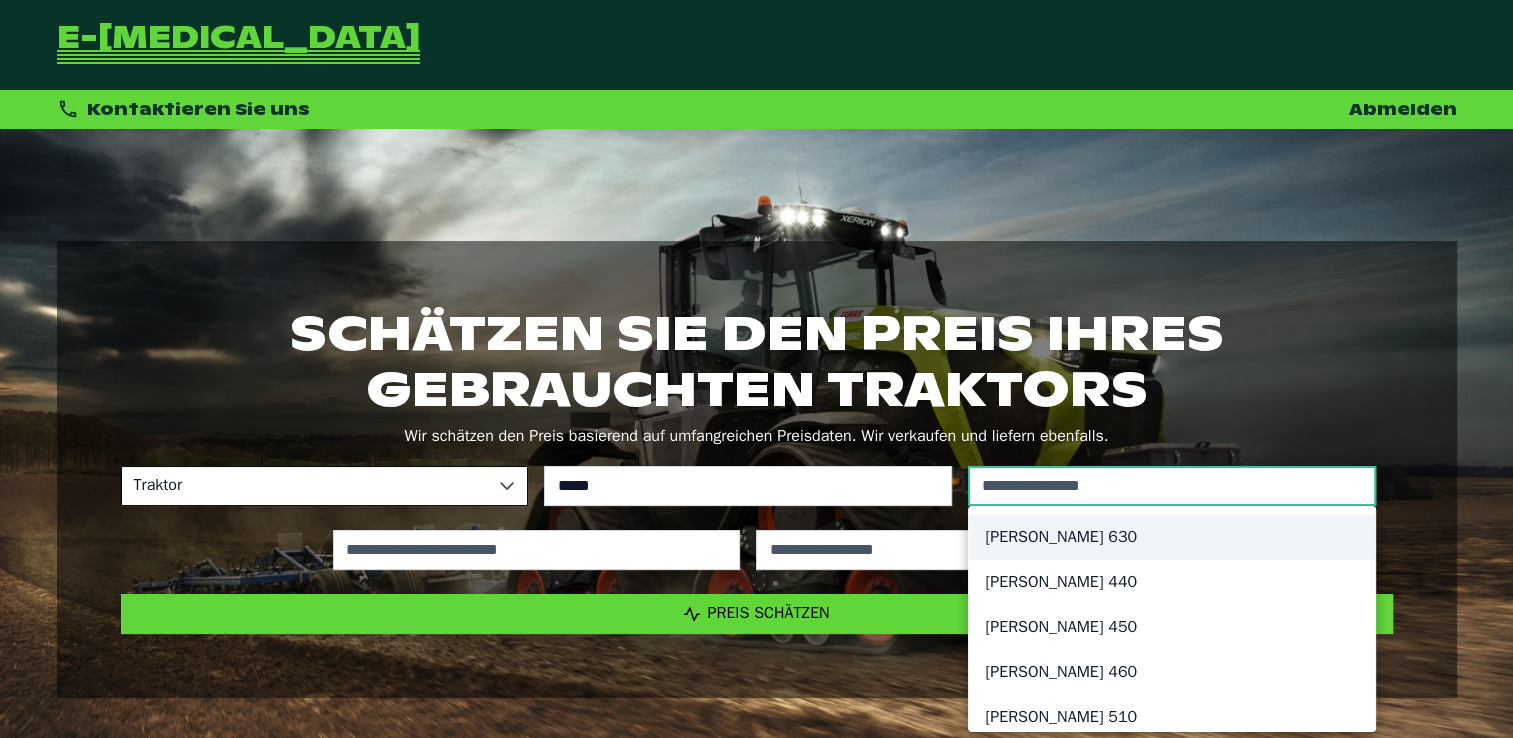 type on "*********" 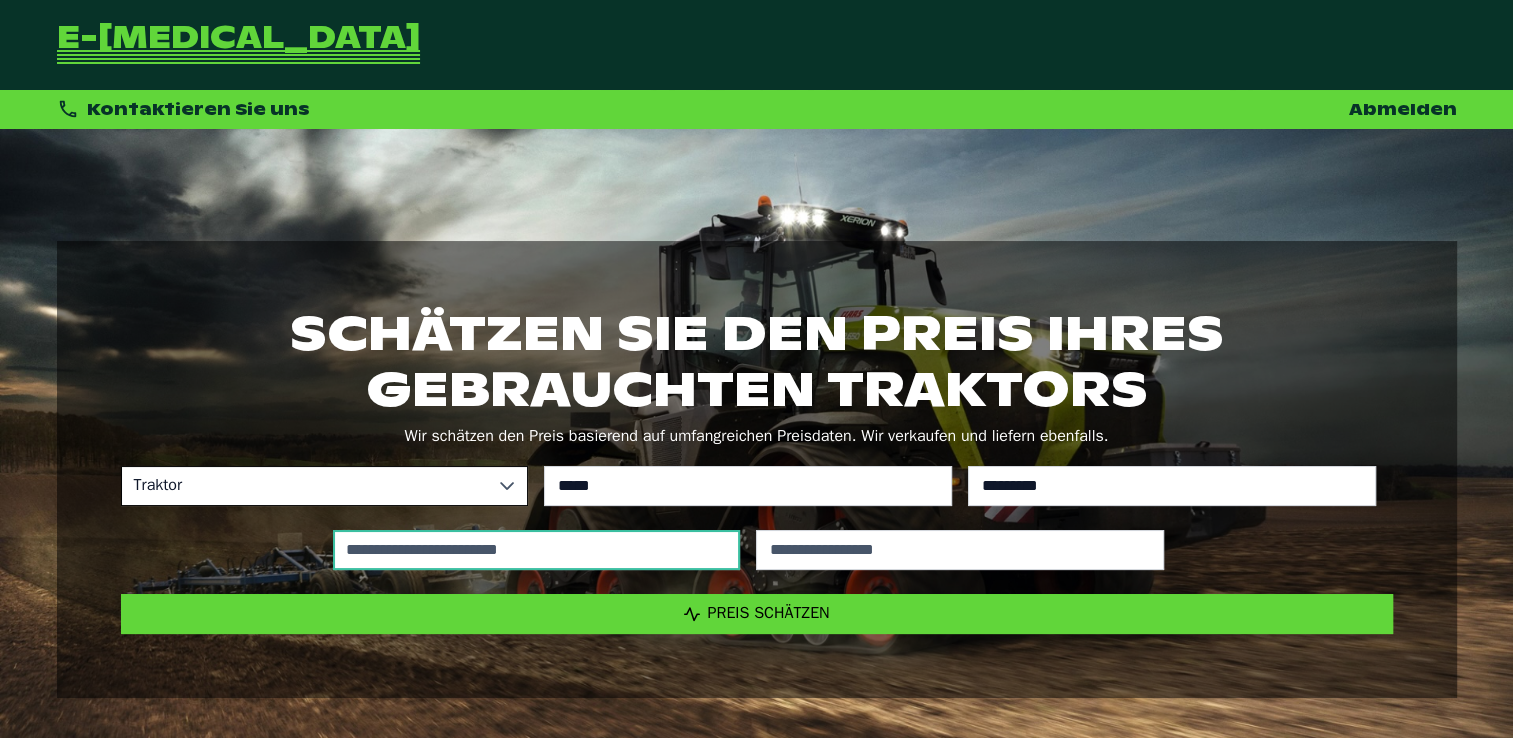 click at bounding box center (537, 550) 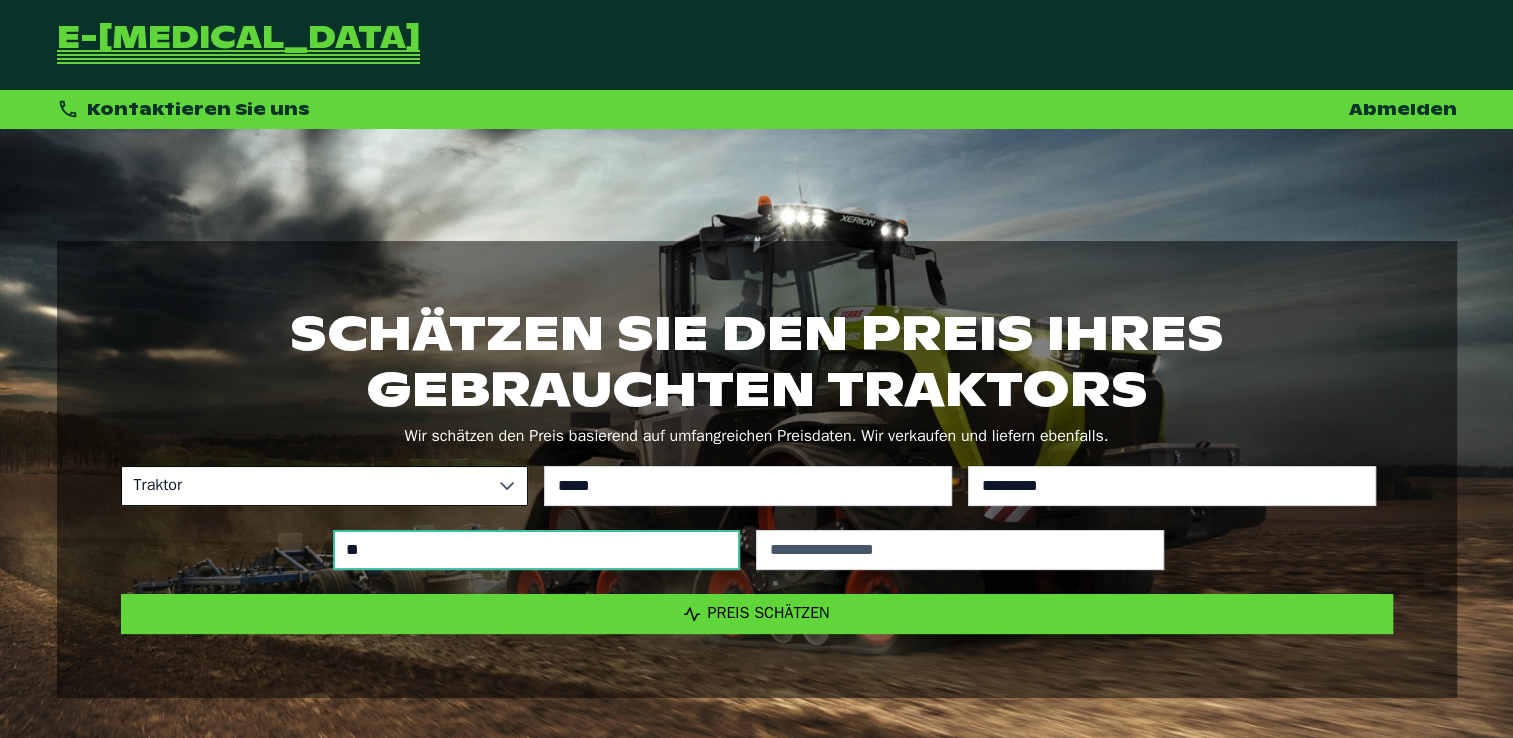 type on "***" 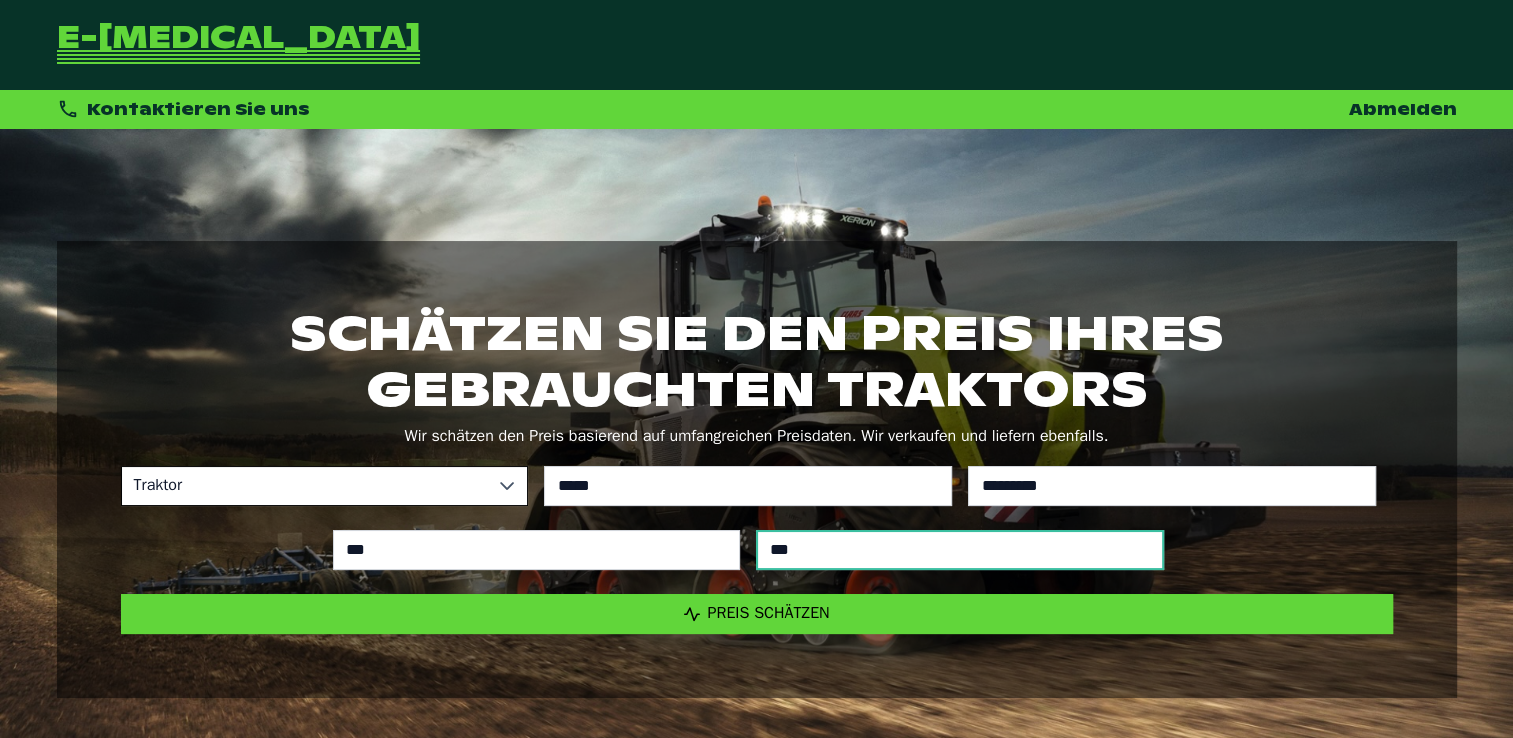 type on "****" 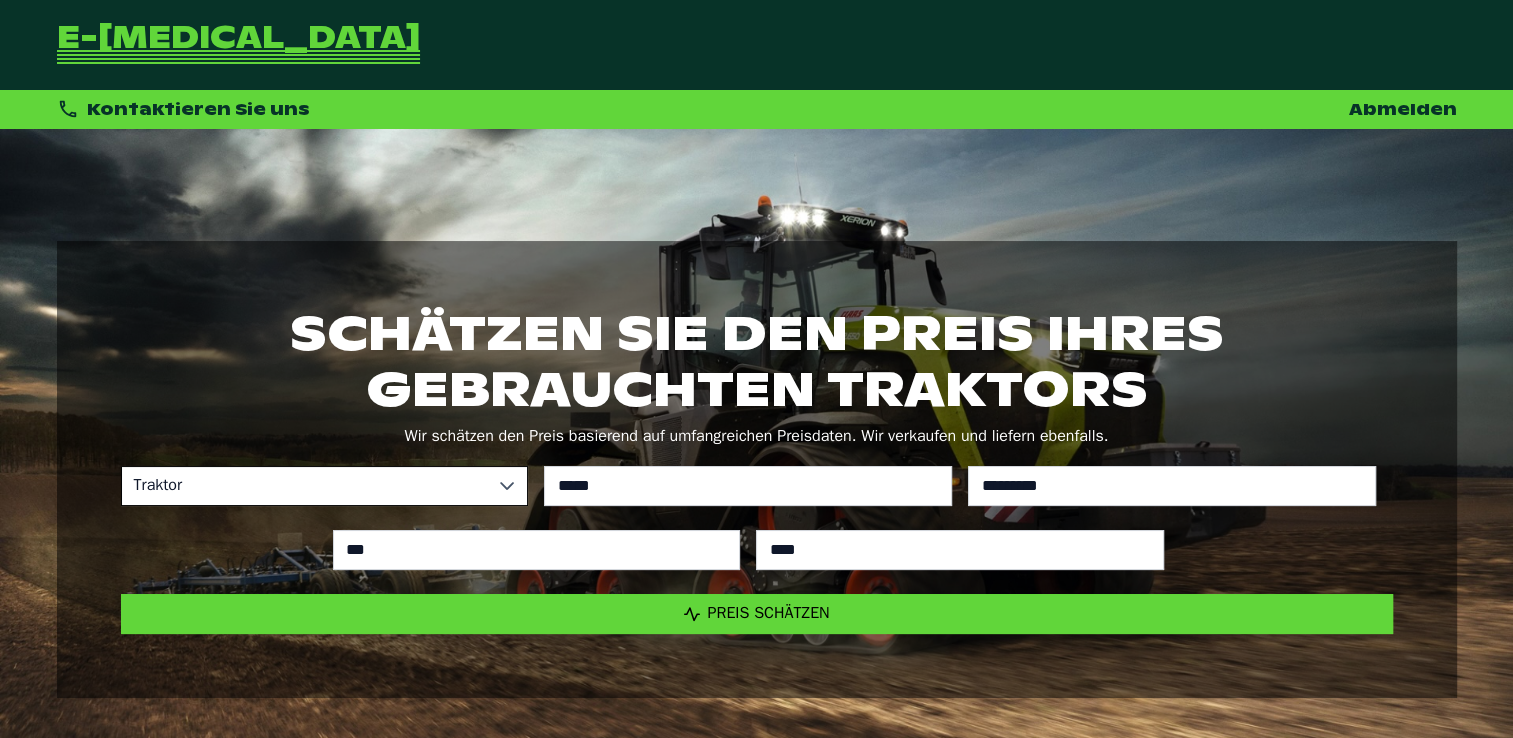 click on "Preis schätzen" at bounding box center [757, 614] 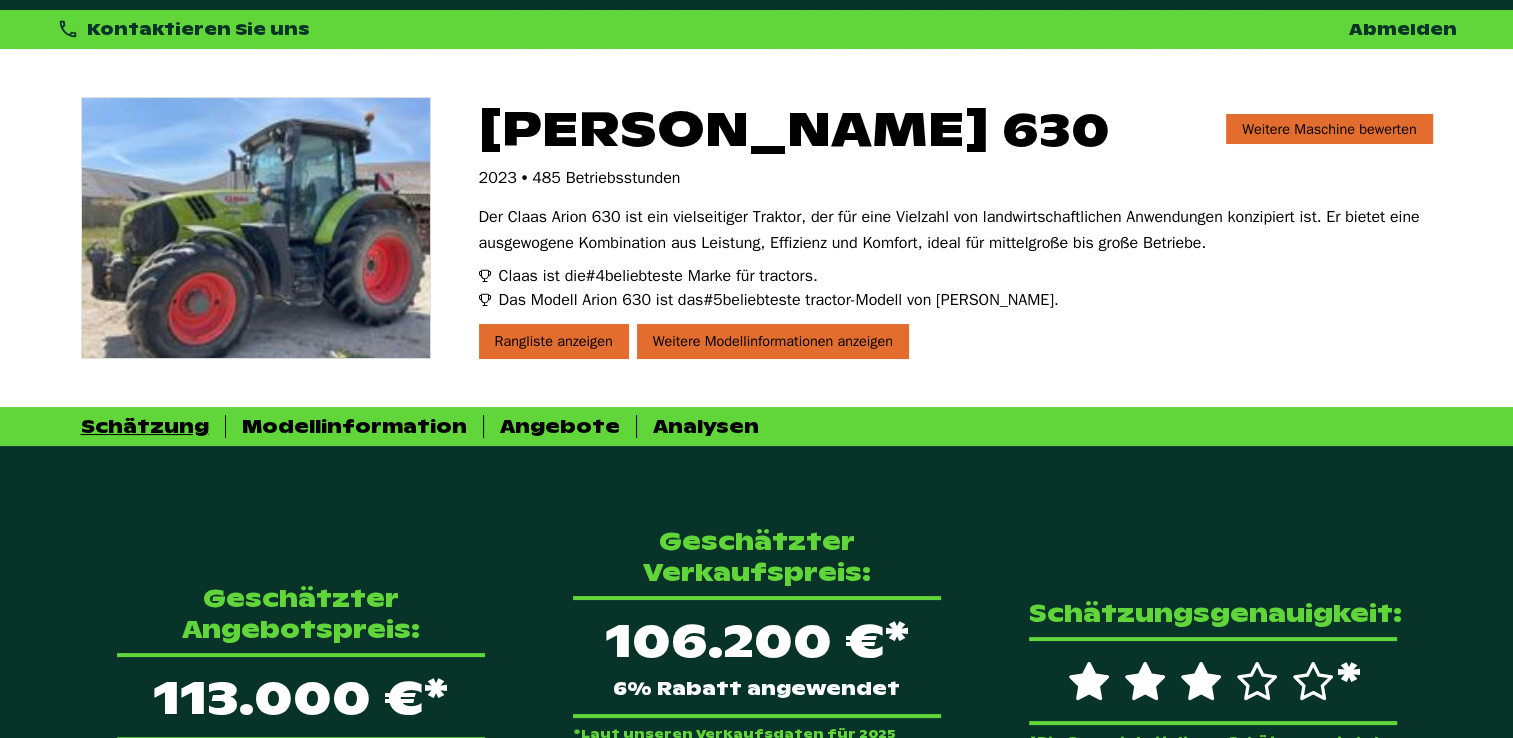 scroll, scrollTop: 0, scrollLeft: 0, axis: both 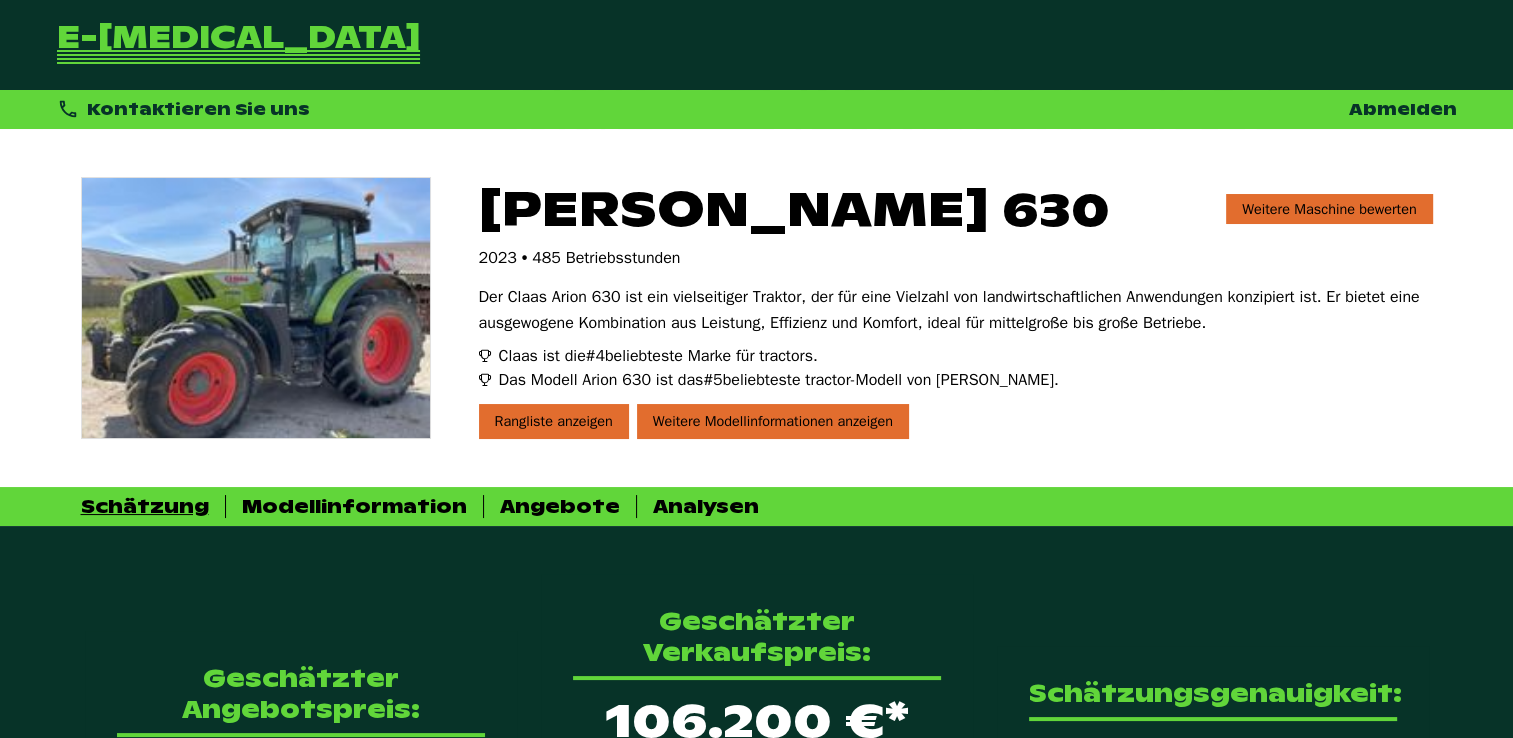 click on "Weitere Maschine bewerten" at bounding box center [1329, 209] 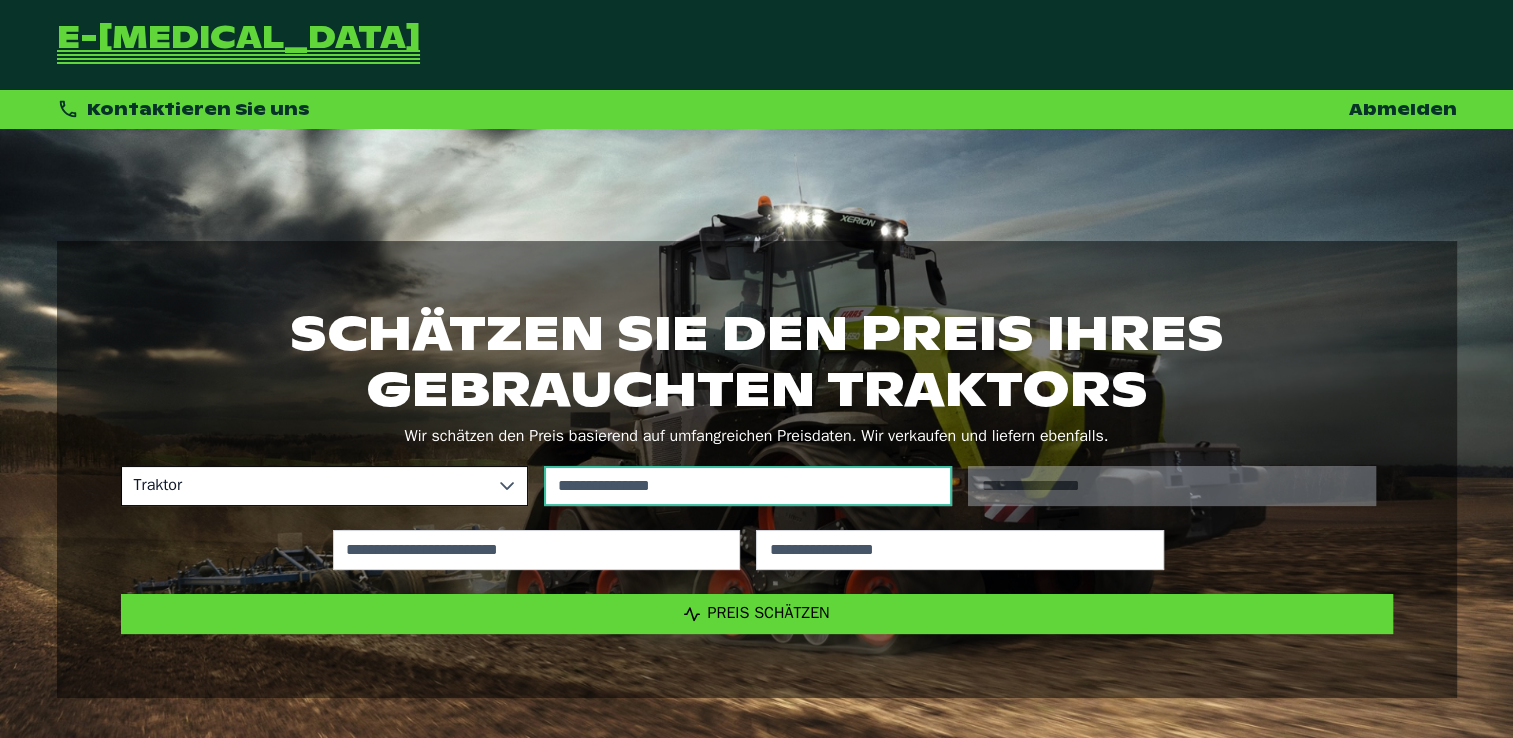 click at bounding box center (748, 486) 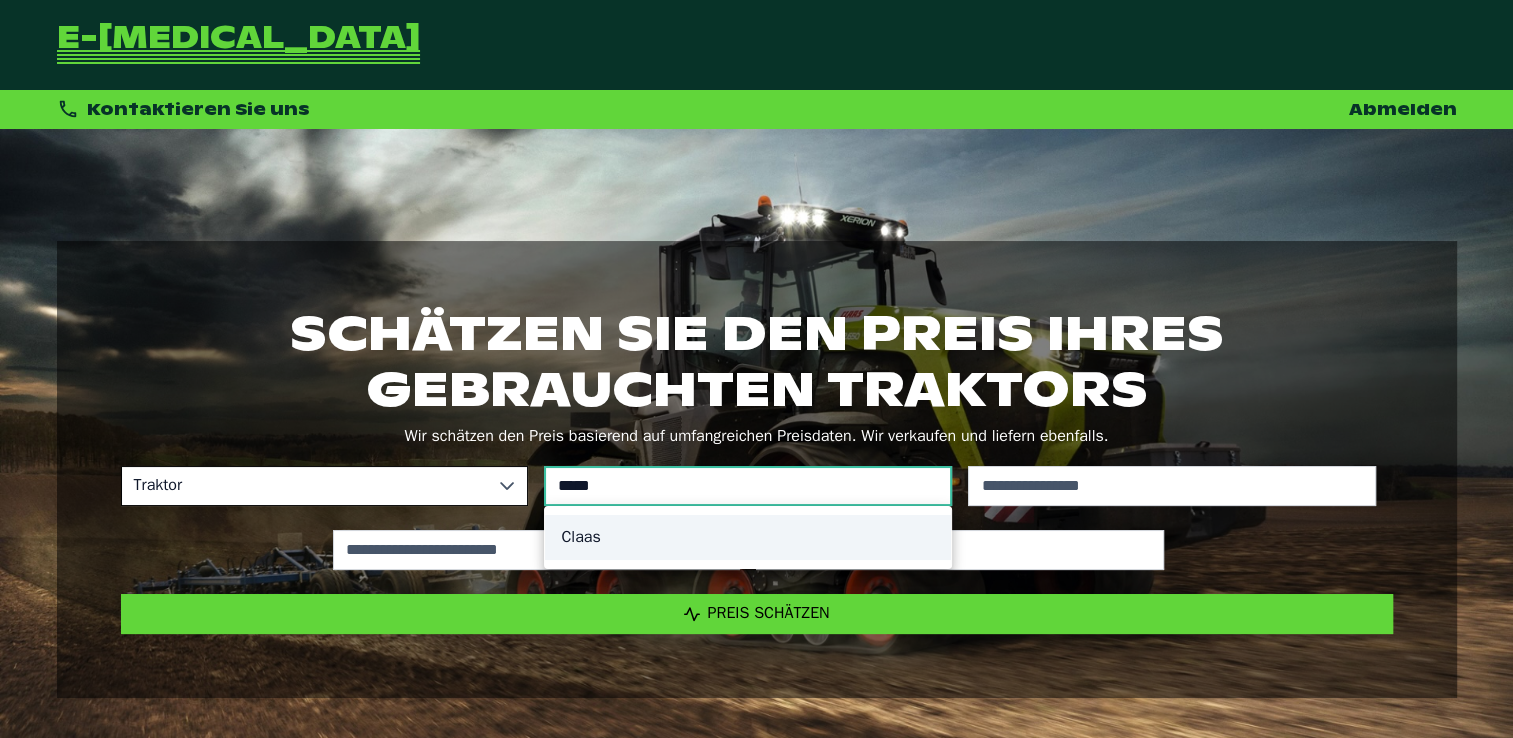 type on "*****" 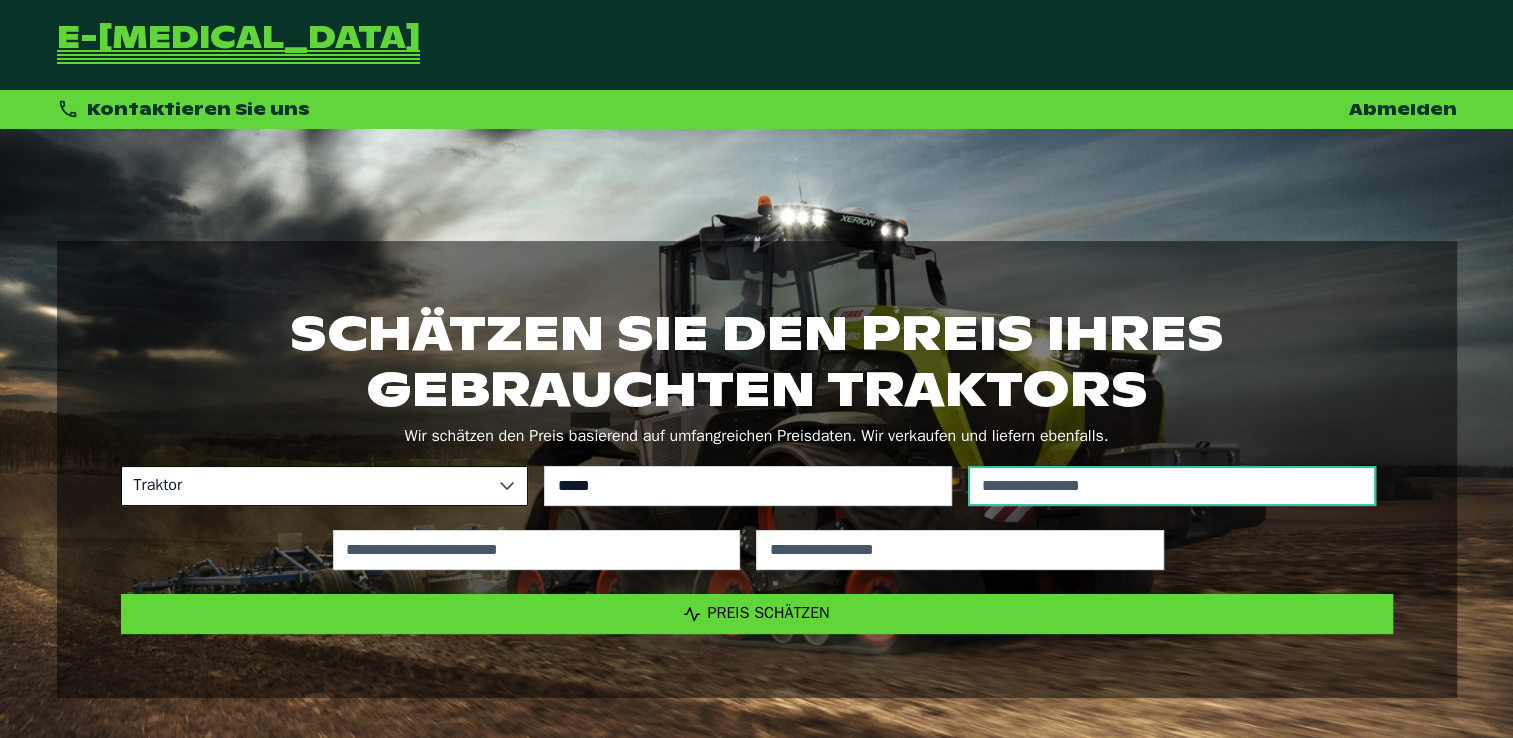 click at bounding box center (1172, 486) 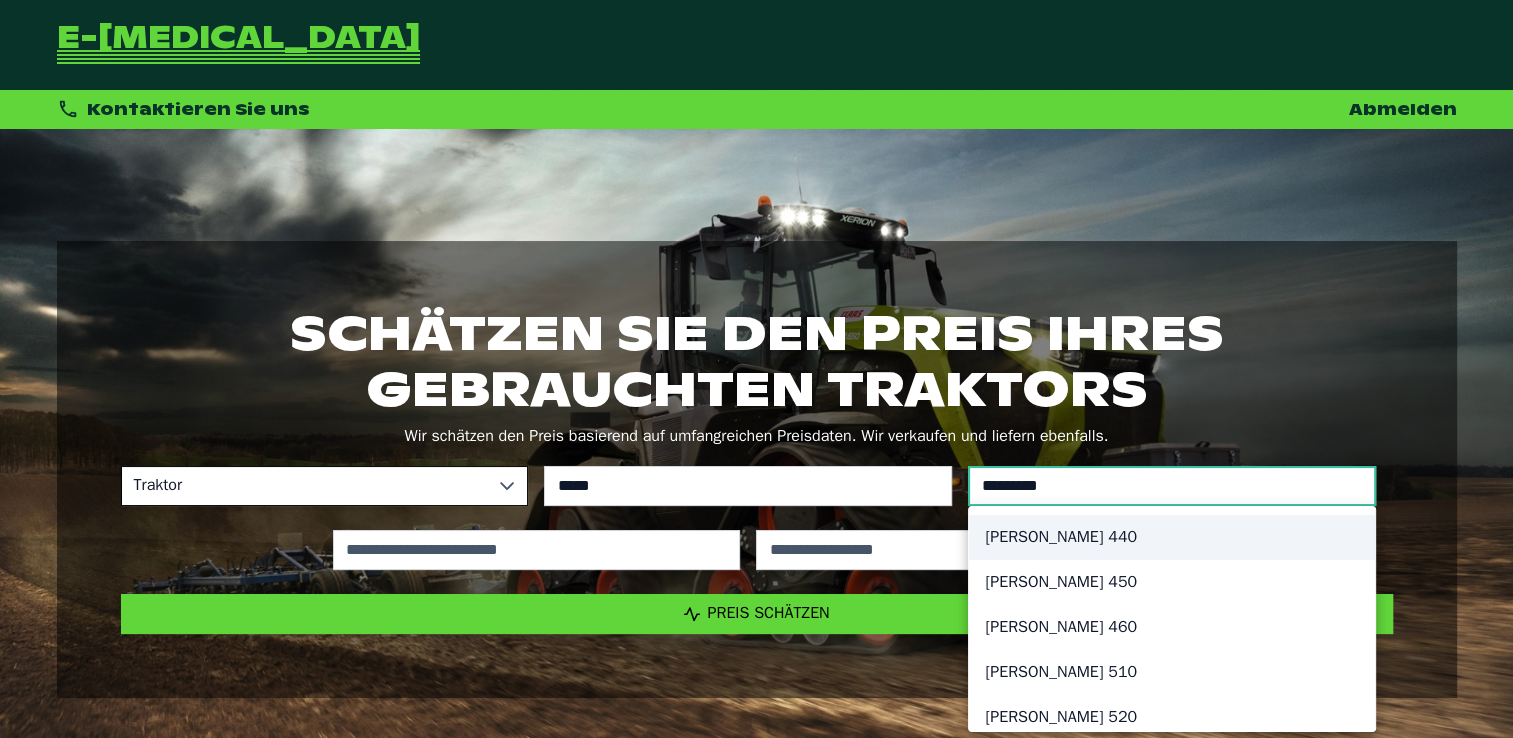 type on "*********" 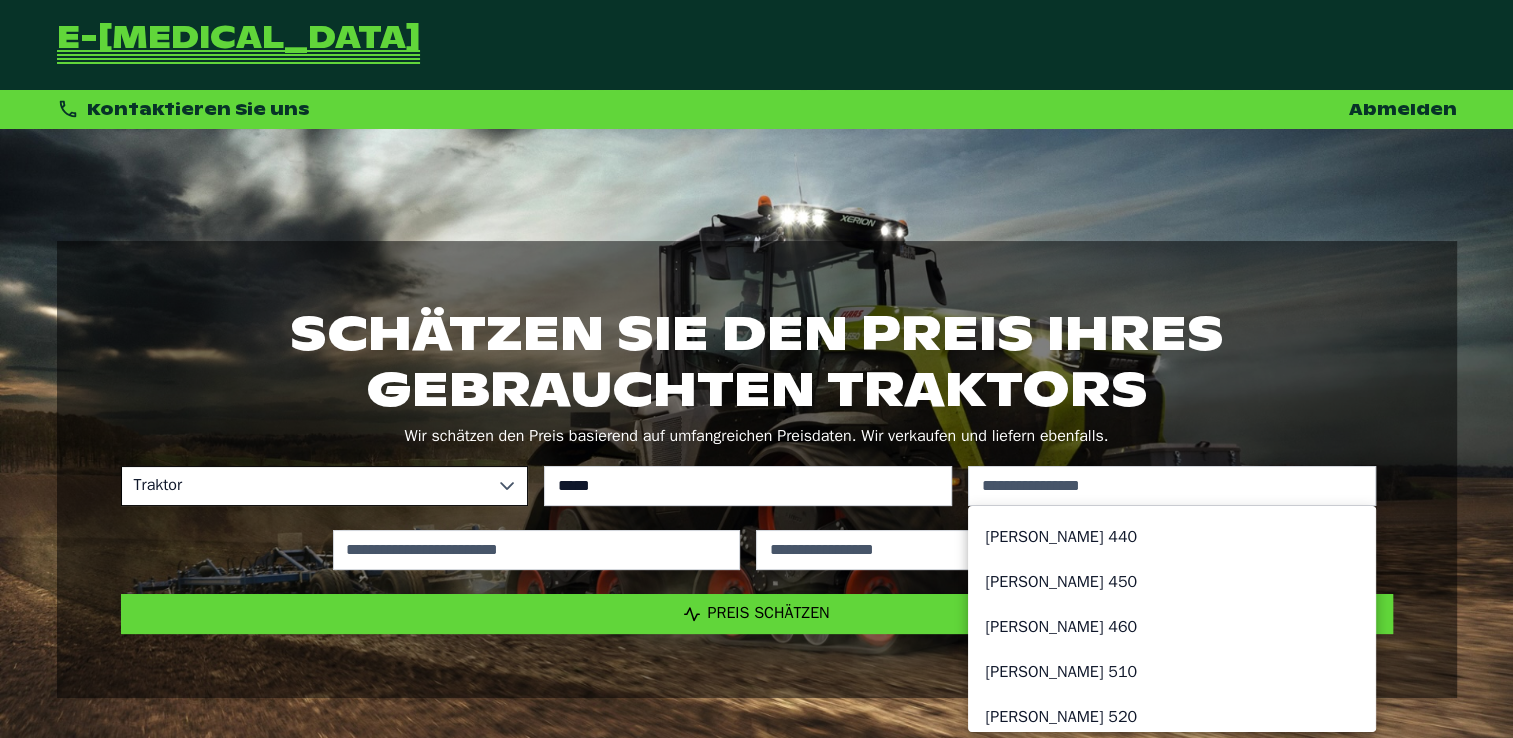 click on "[PERSON_NAME] 440" 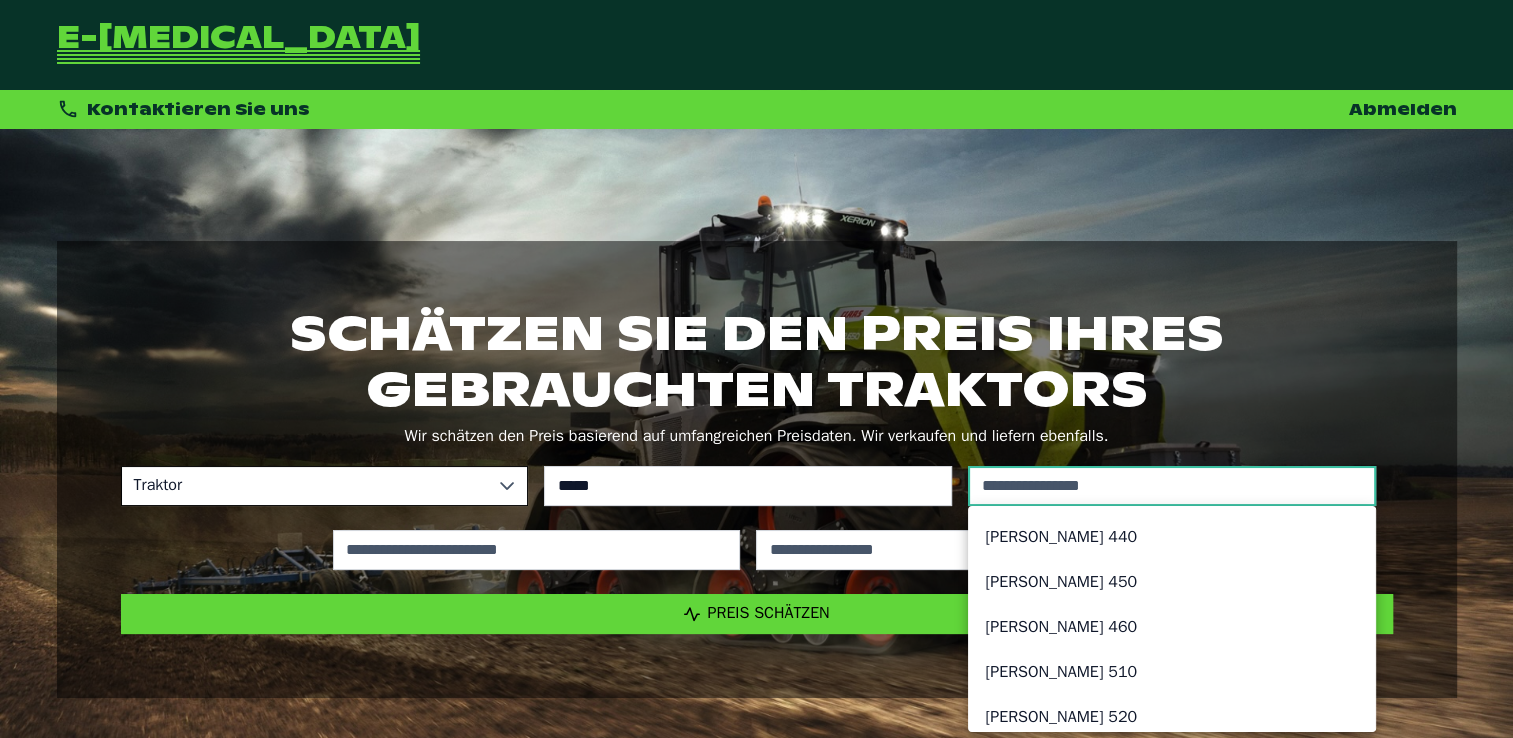 type on "*********" 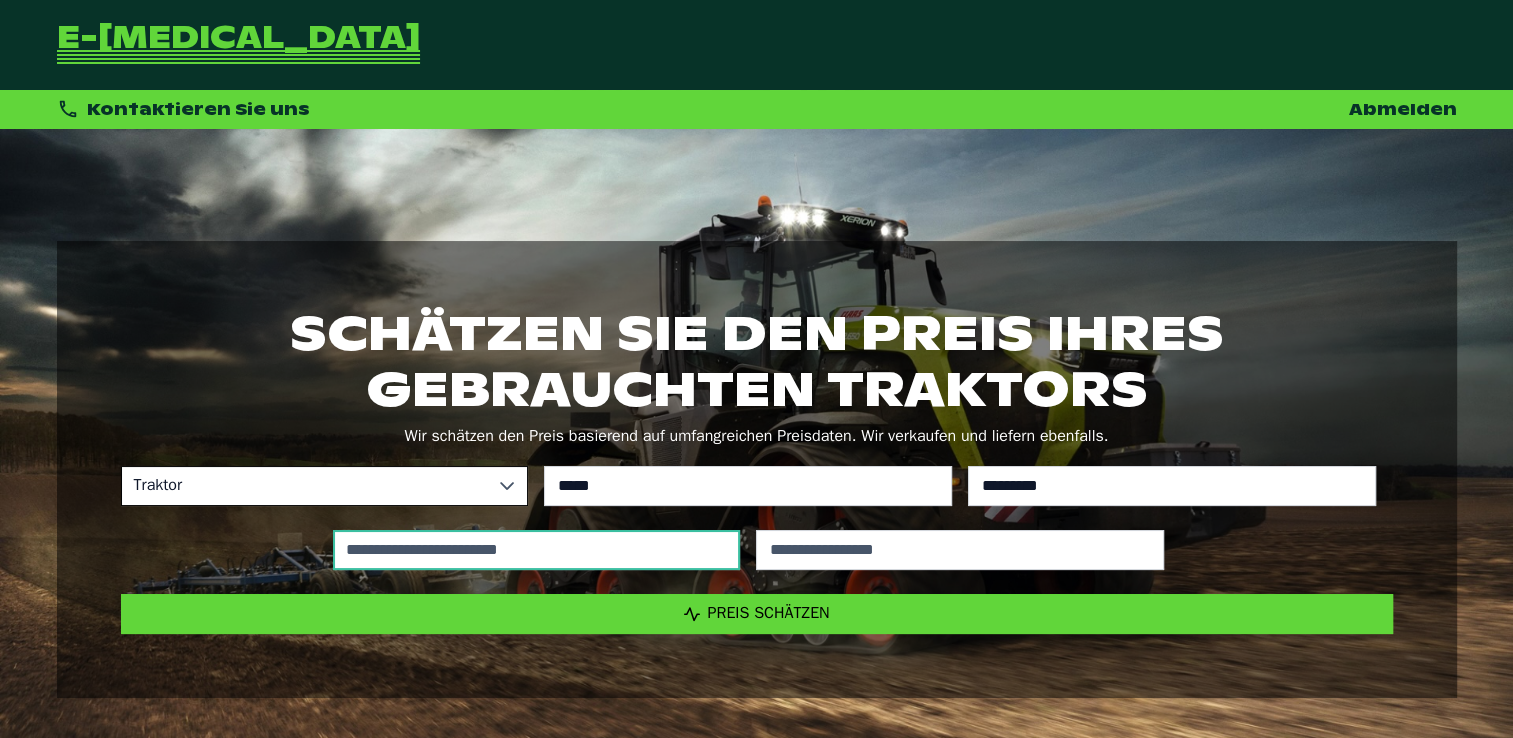 click at bounding box center (537, 550) 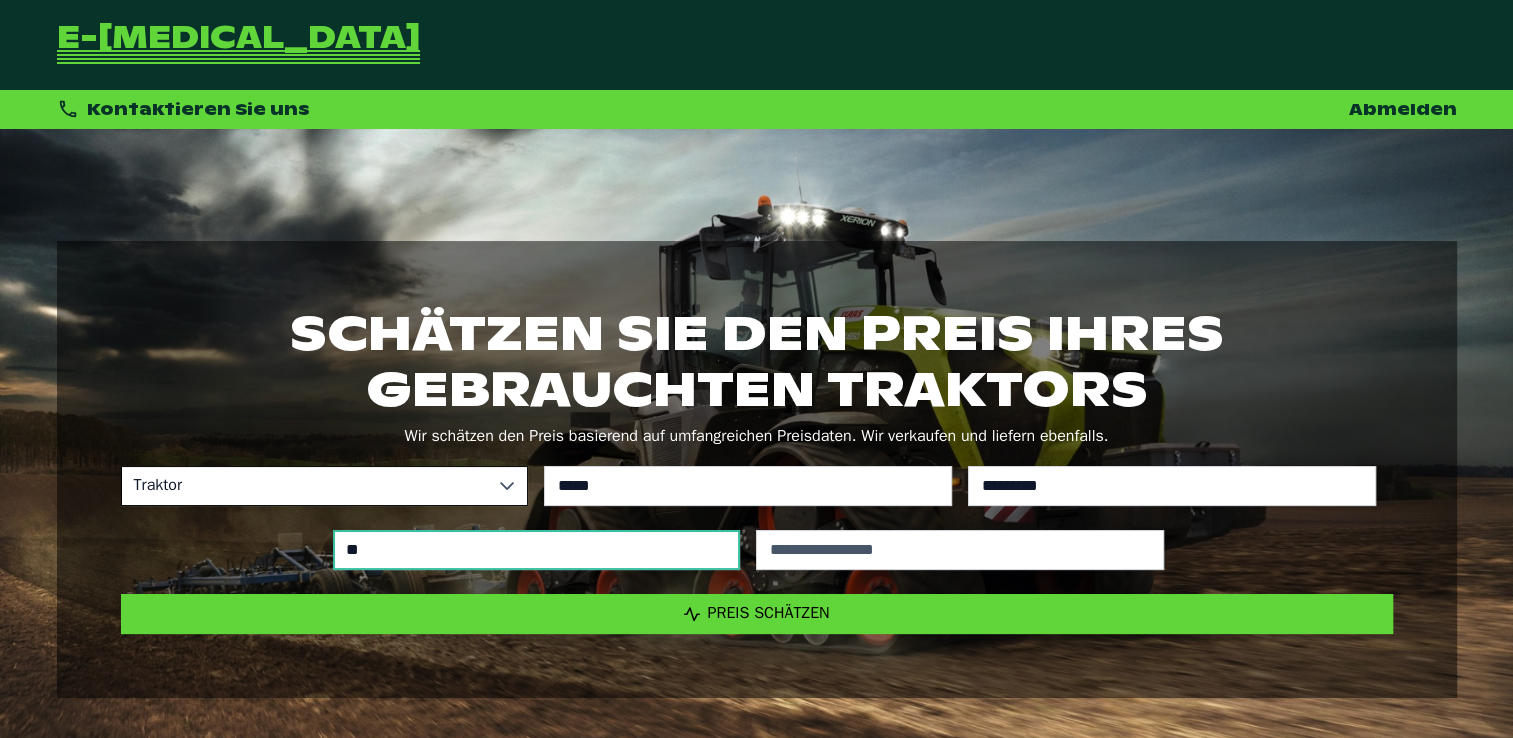 type on "***" 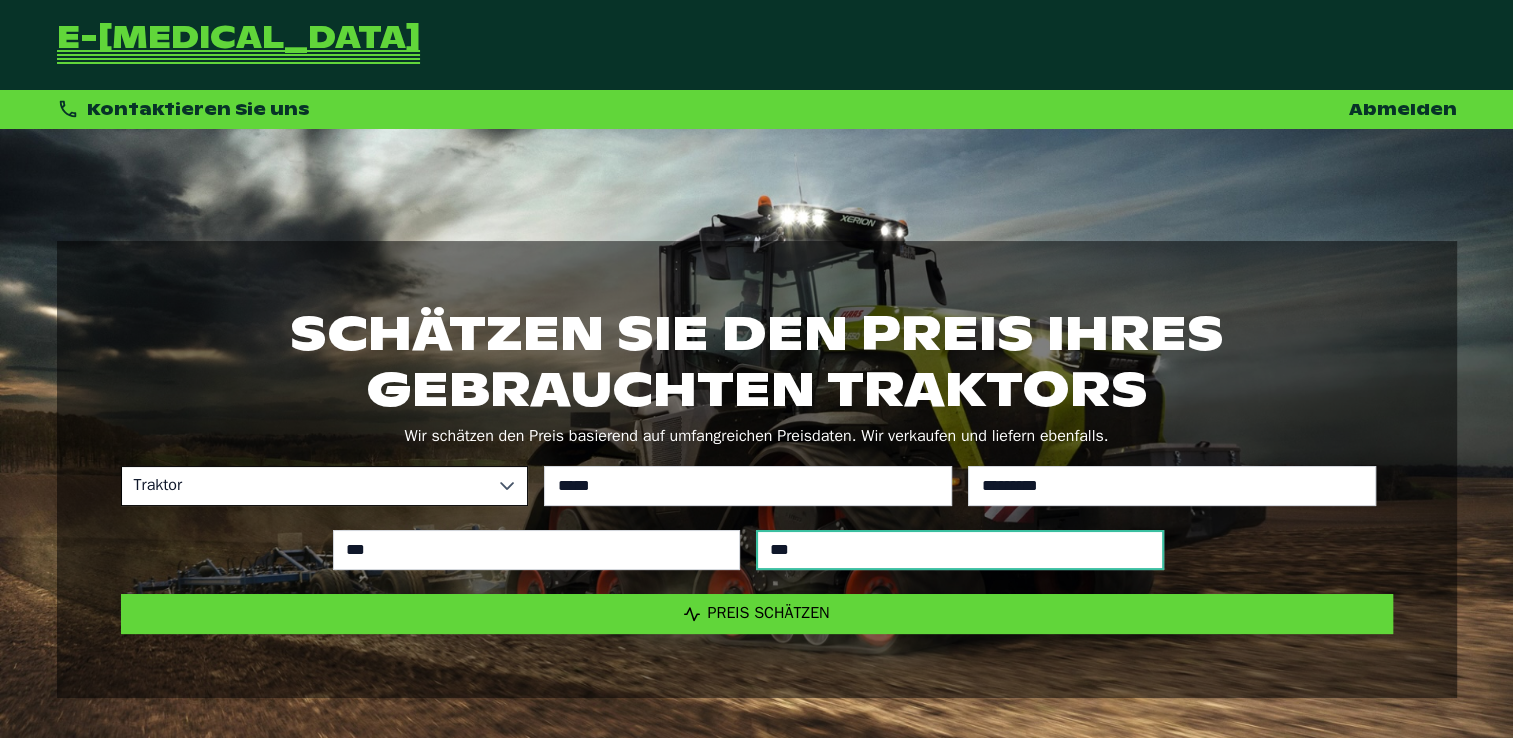 type on "****" 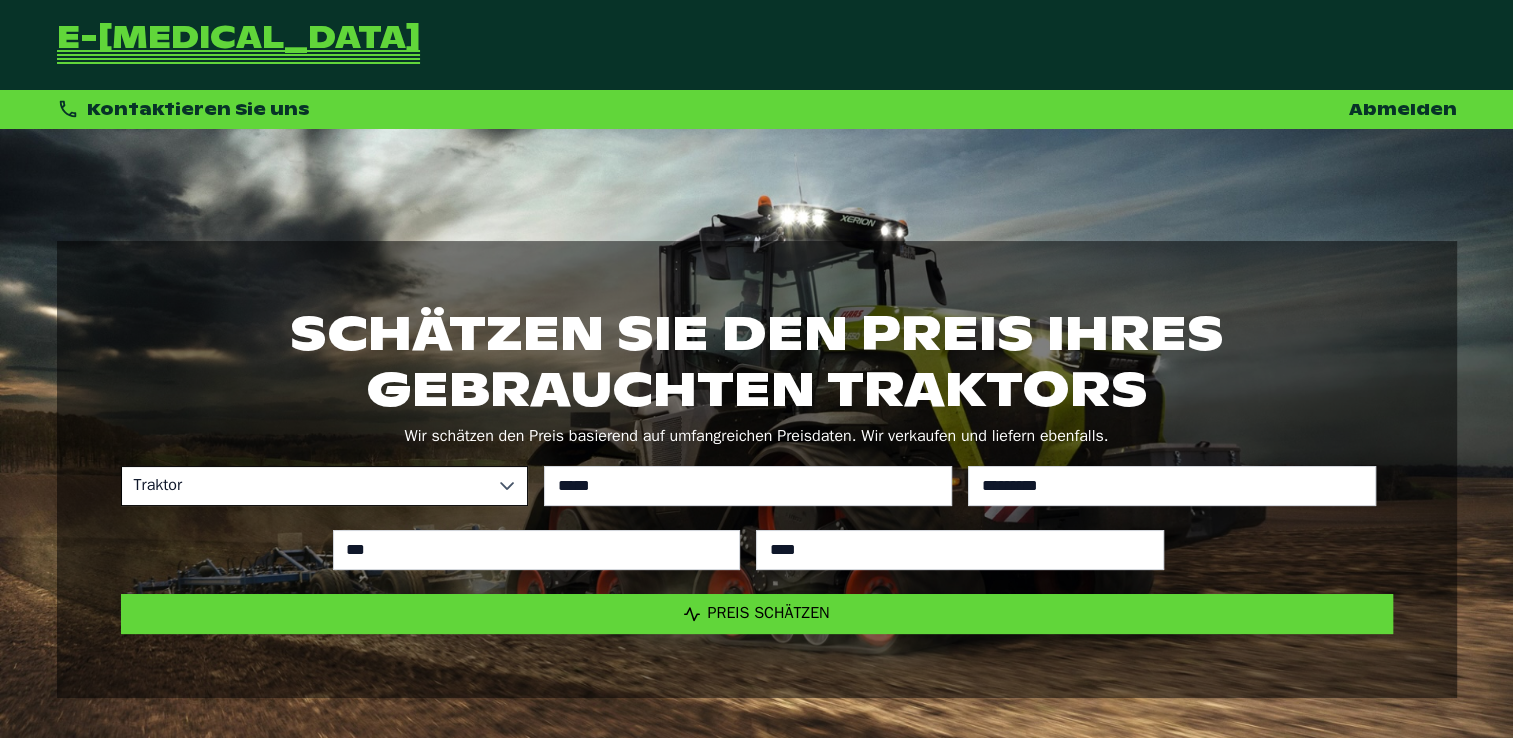 click on "Preis schätzen" 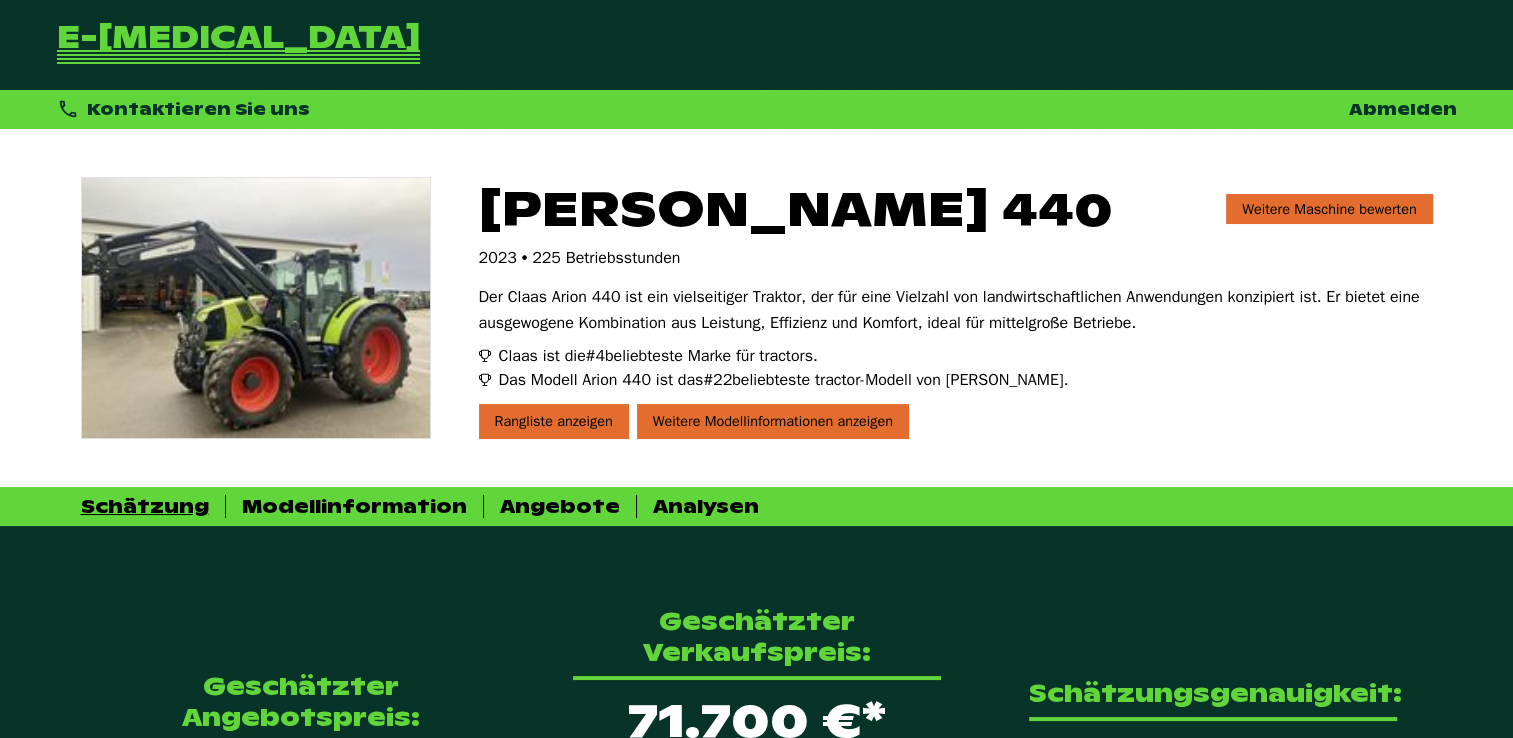 click on "Weitere Maschine bewerten" at bounding box center (1329, 209) 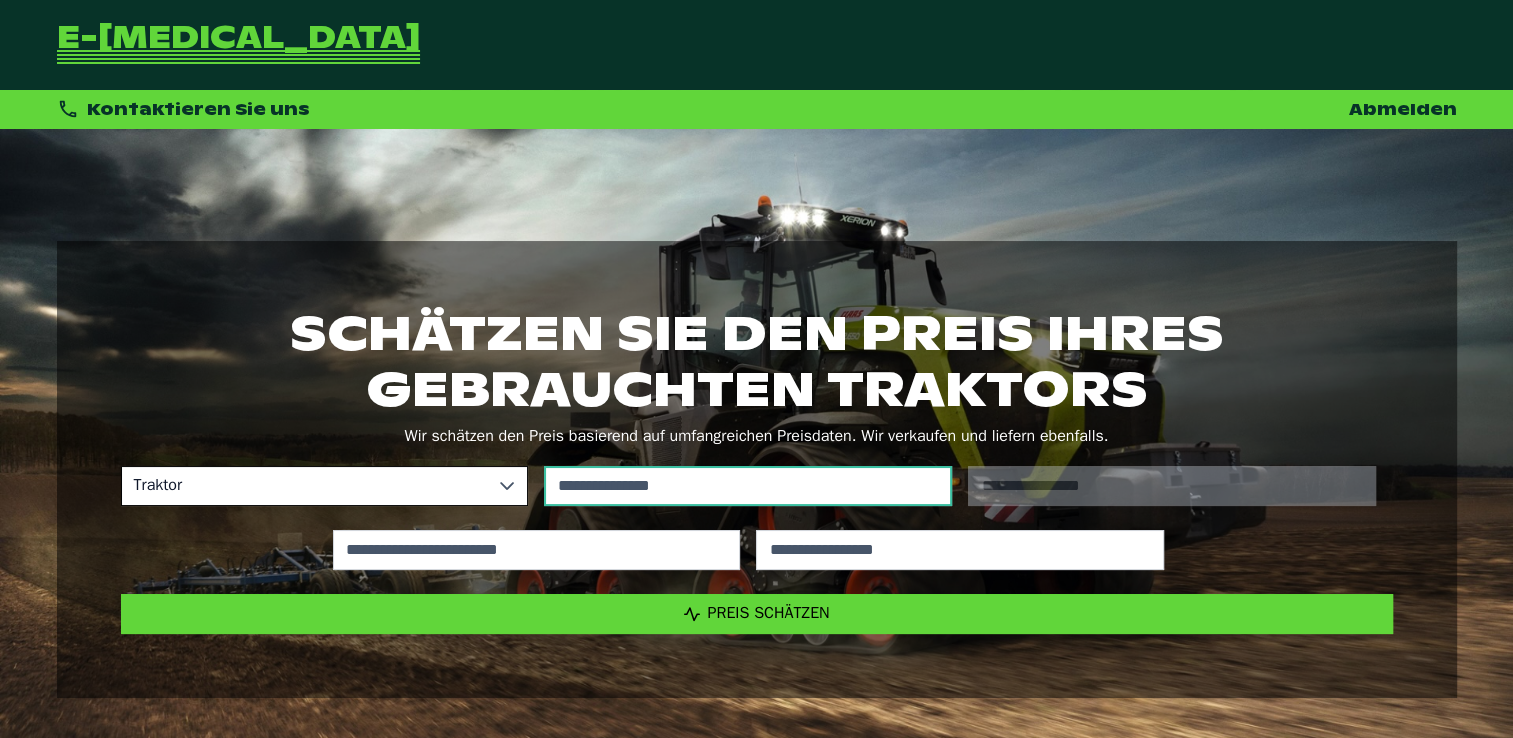 click at bounding box center [748, 486] 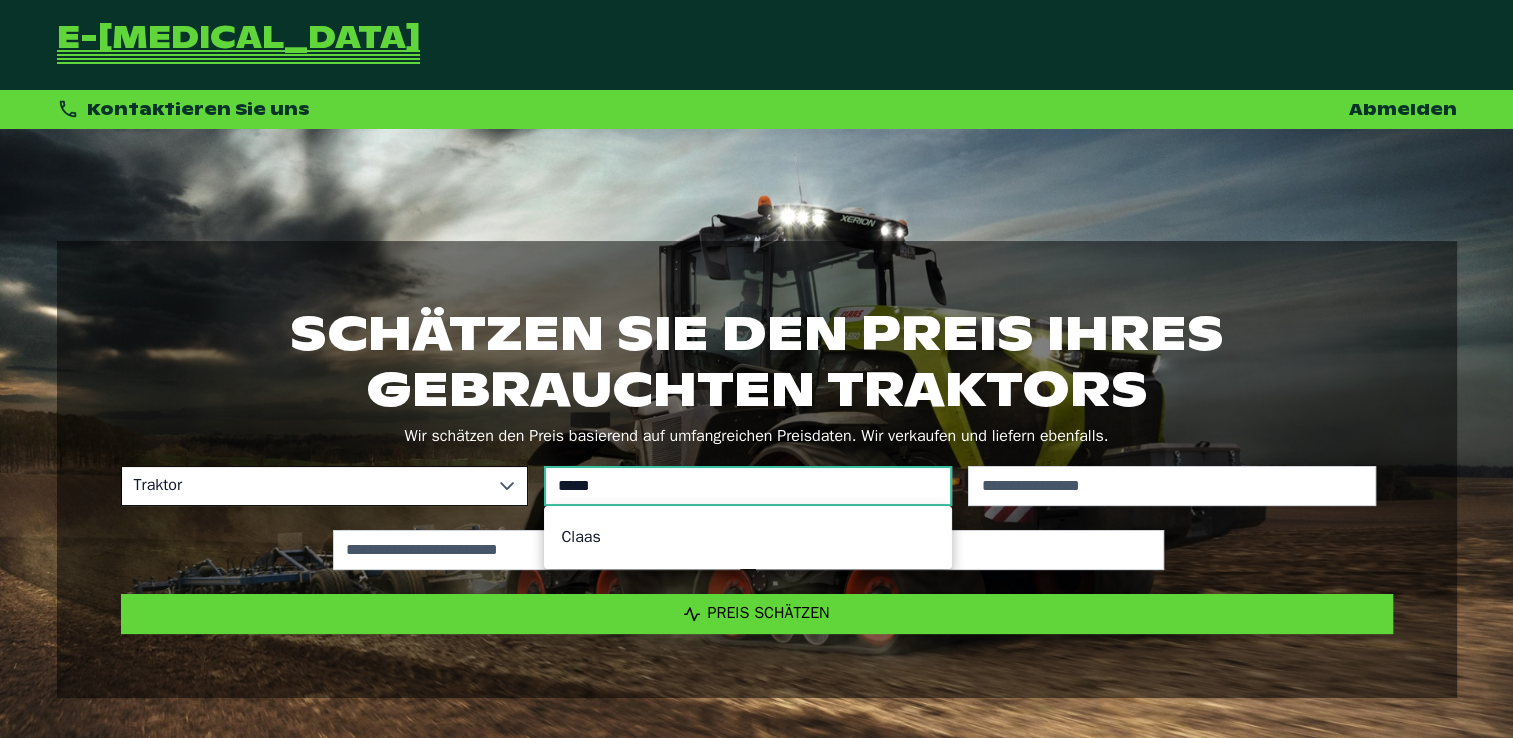 type on "*****" 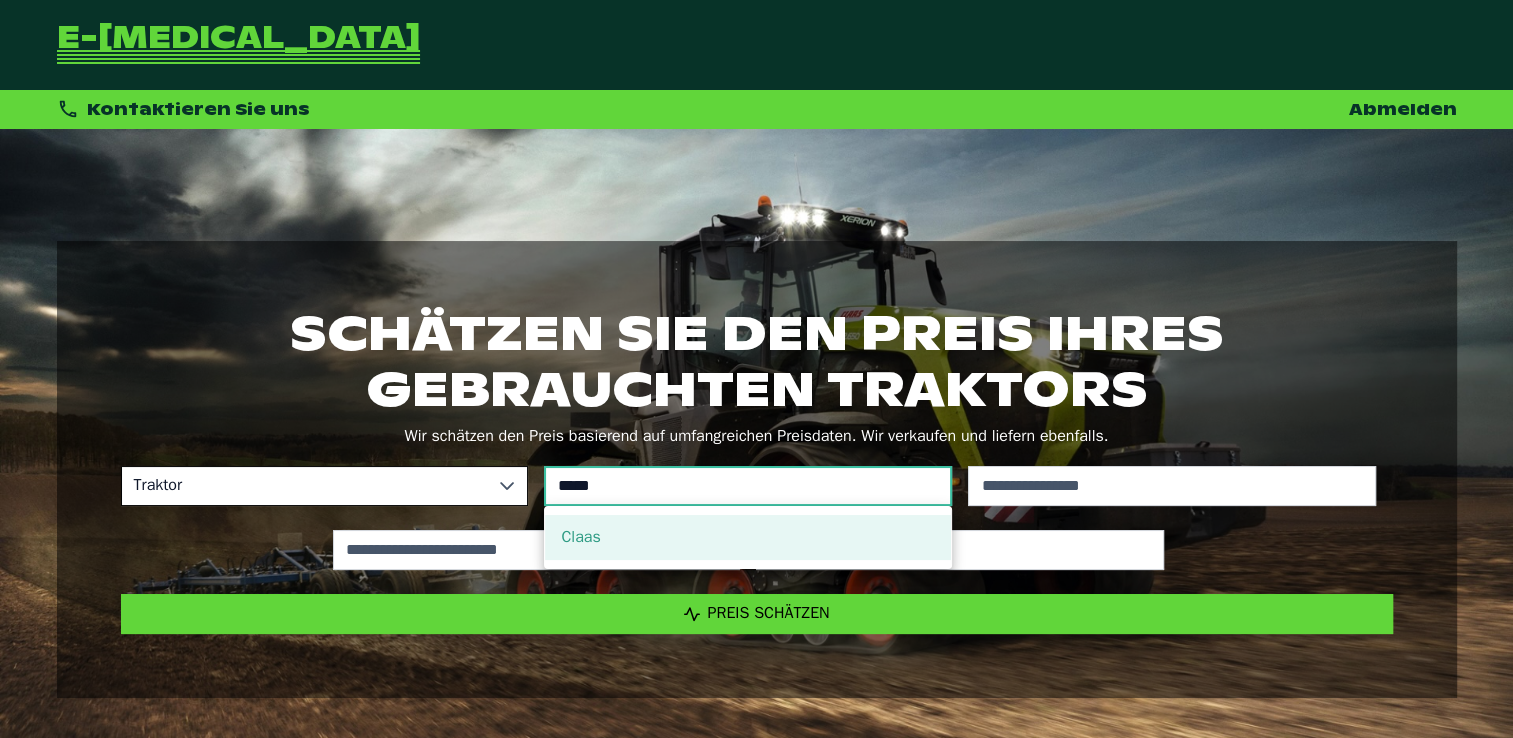 click on "Claas" 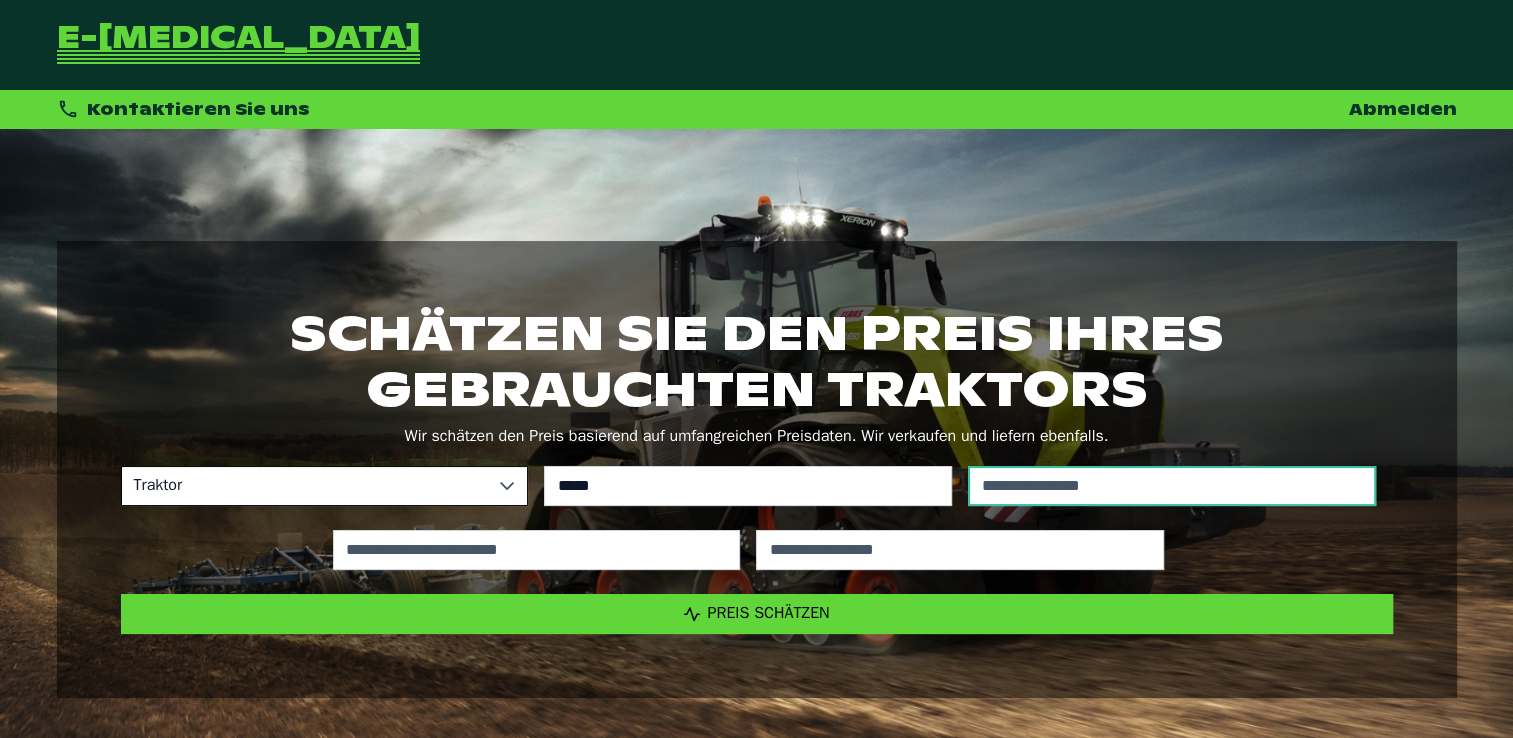 click at bounding box center [1172, 486] 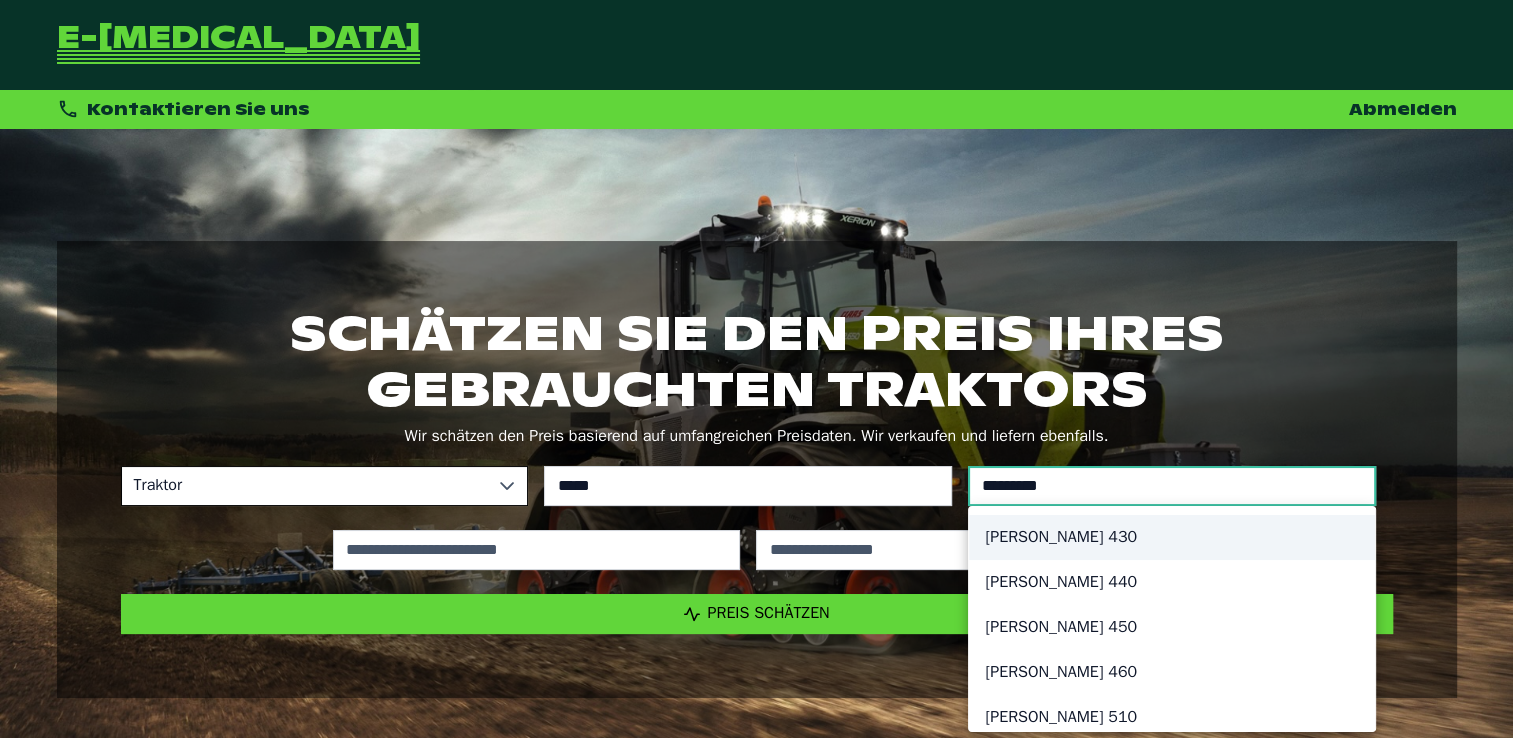 type on "*********" 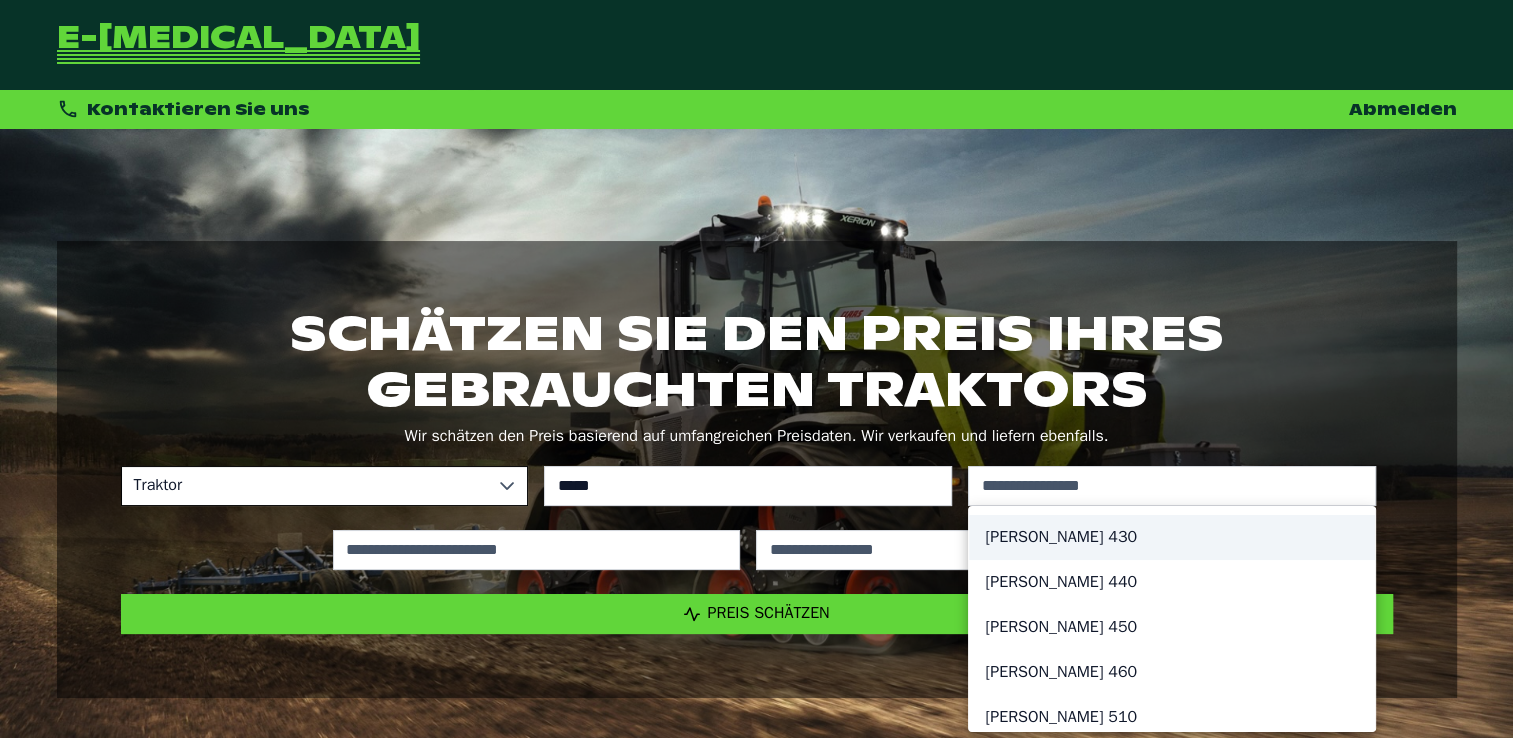 click on "[PERSON_NAME] 430" 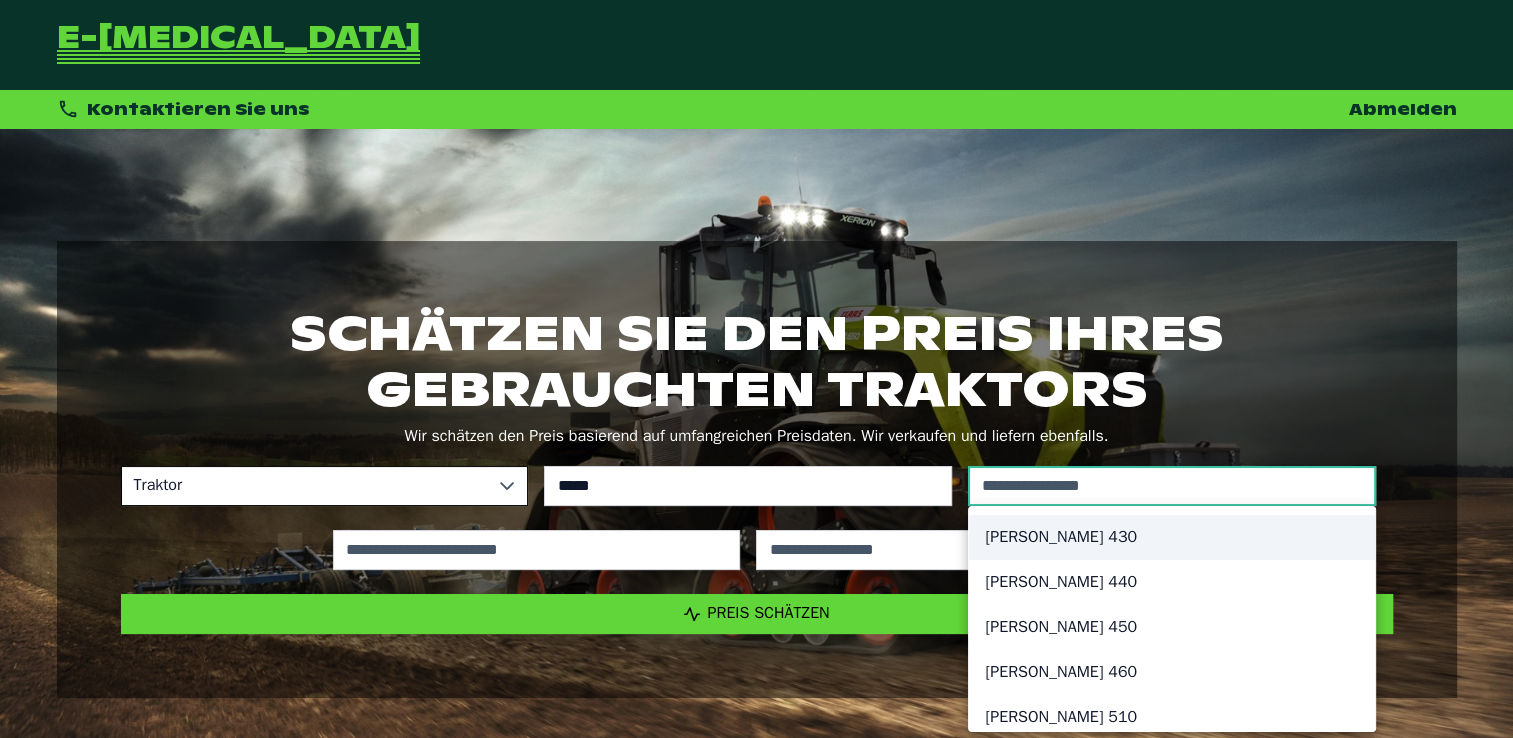 type on "*********" 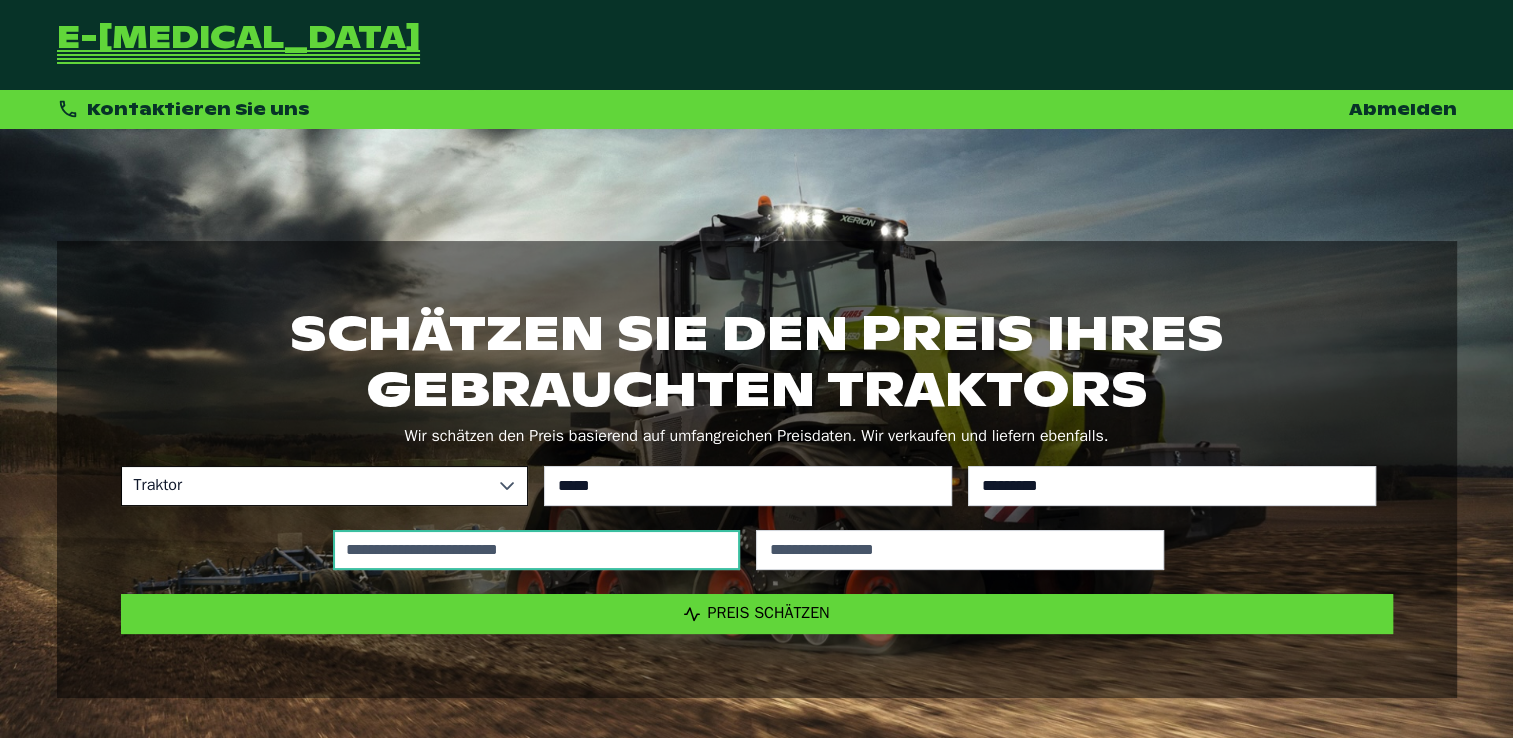 click at bounding box center [537, 550] 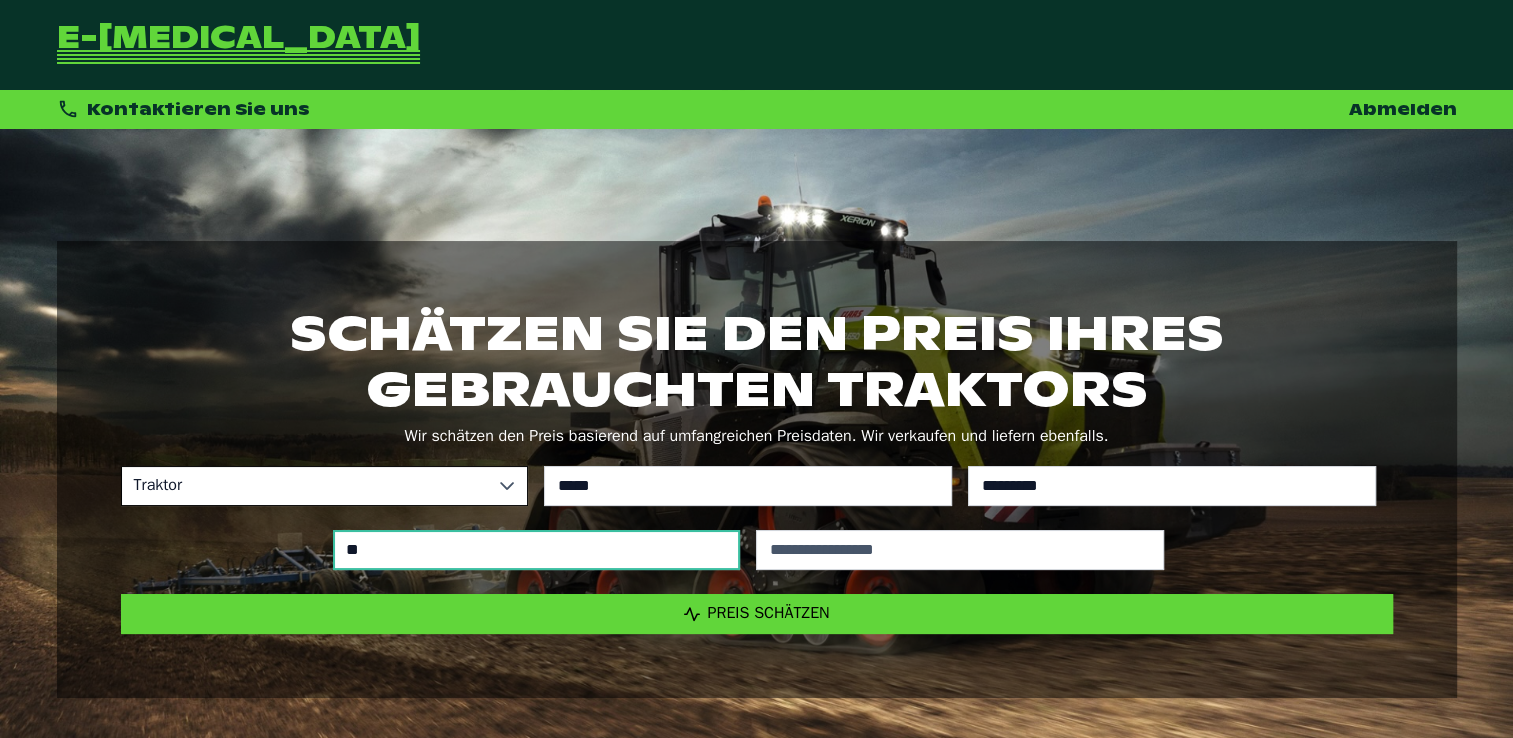 type on "***" 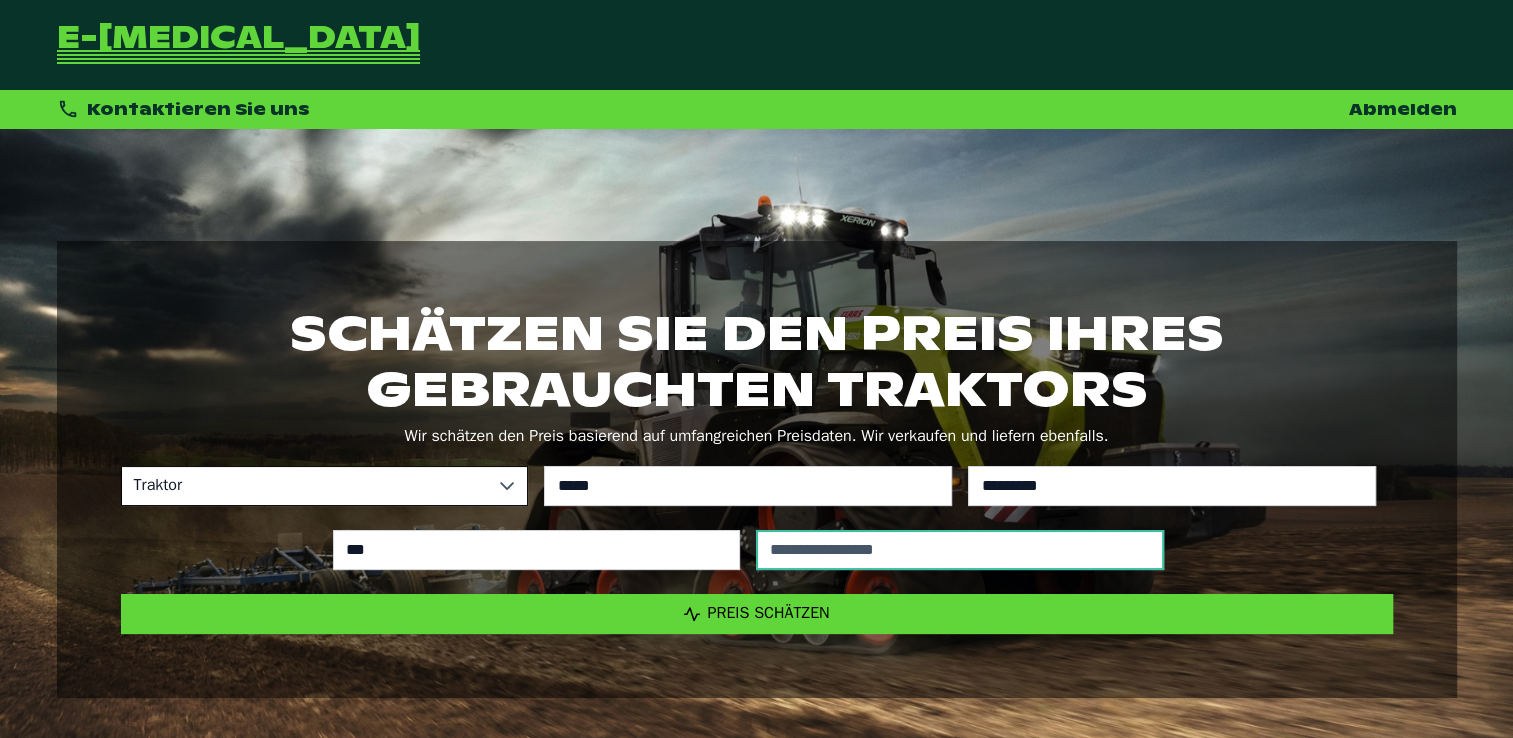 click at bounding box center (960, 550) 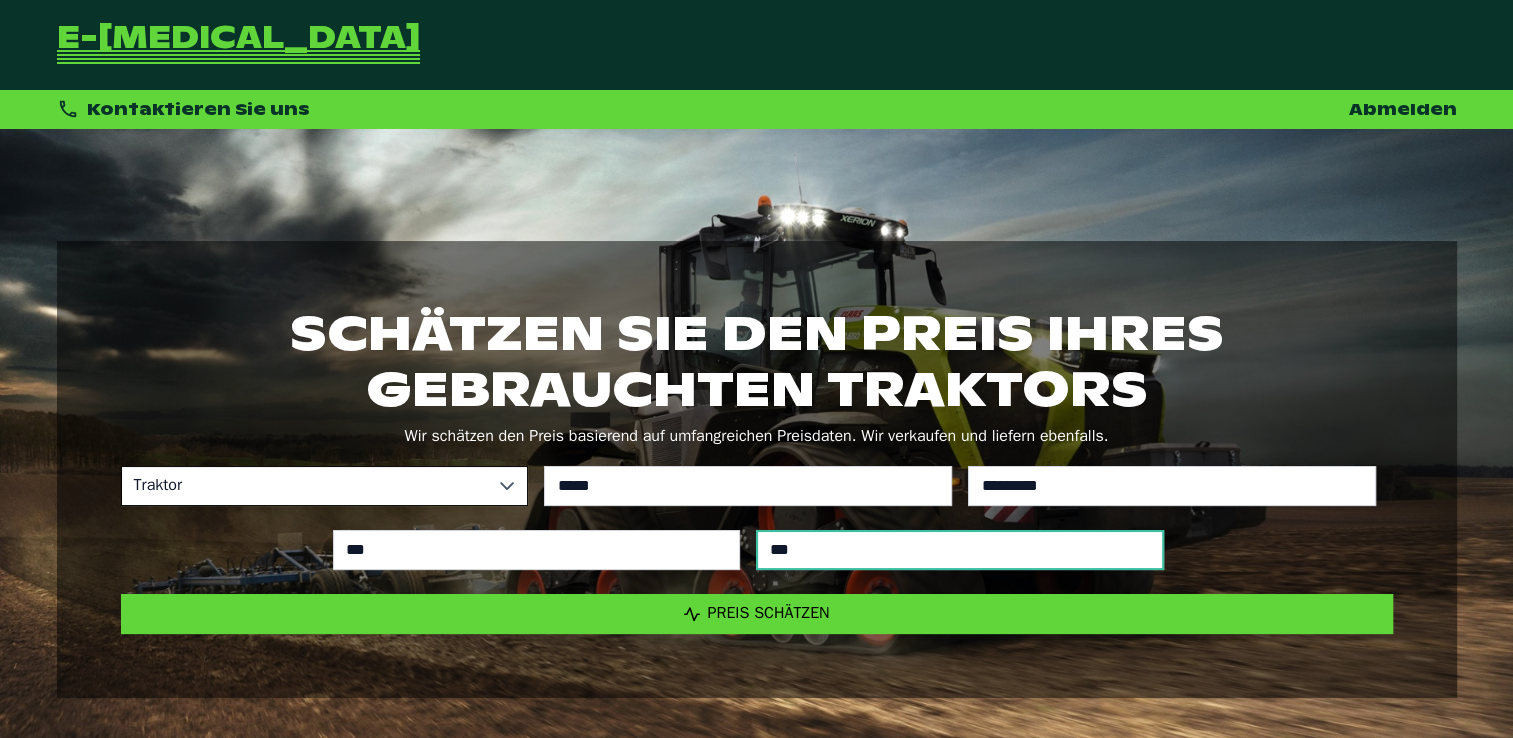 type on "****" 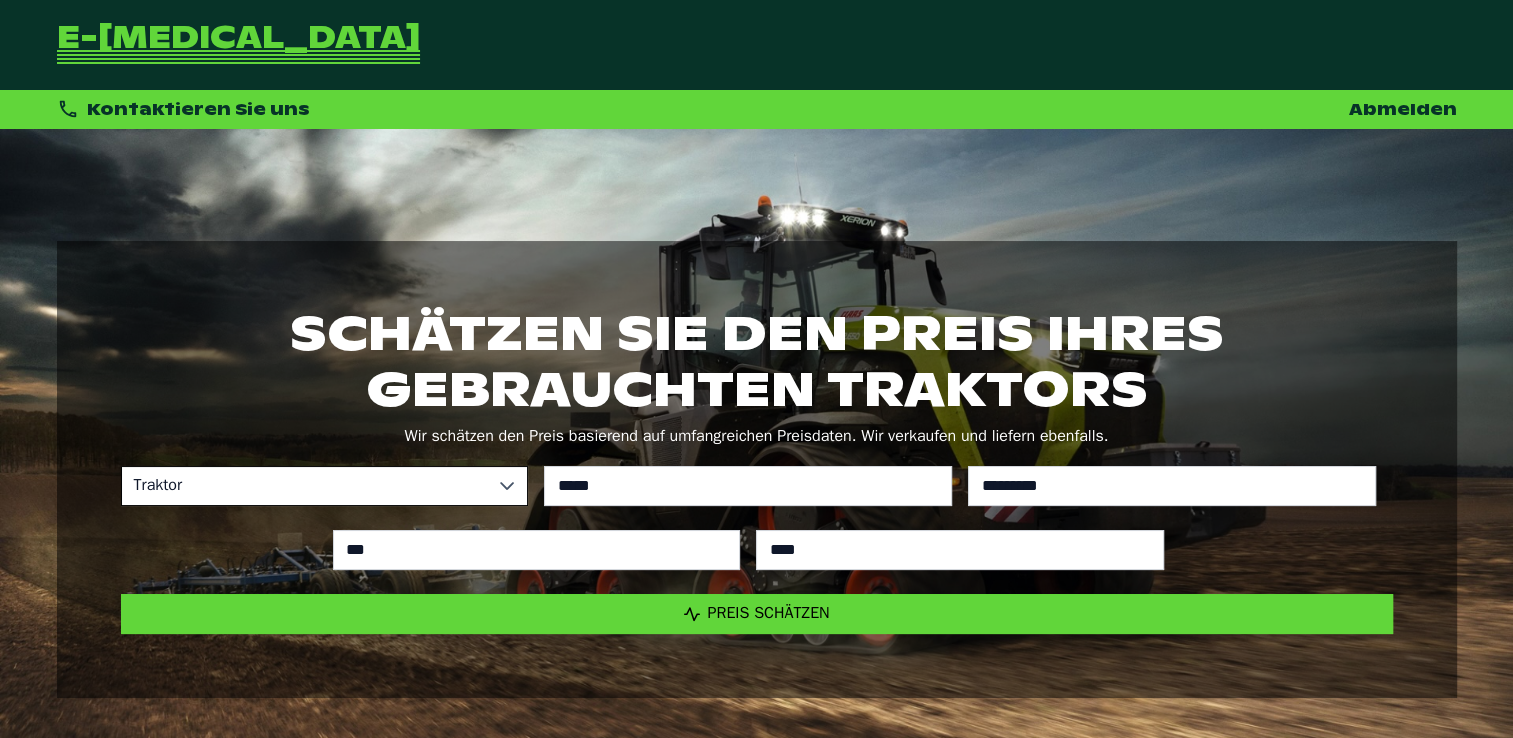 click on "Preis schätzen" 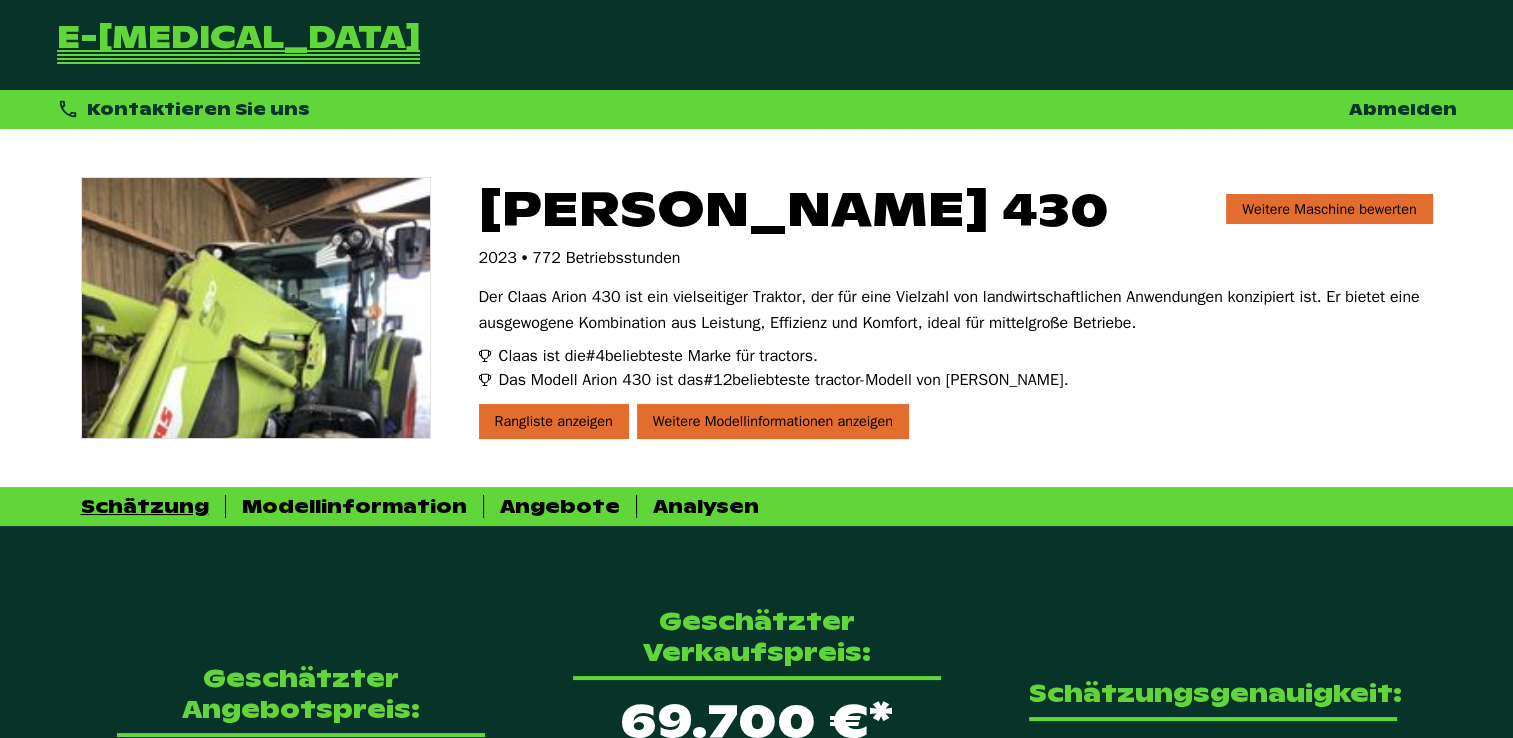 click on "Weitere Maschine bewerten" at bounding box center (1329, 209) 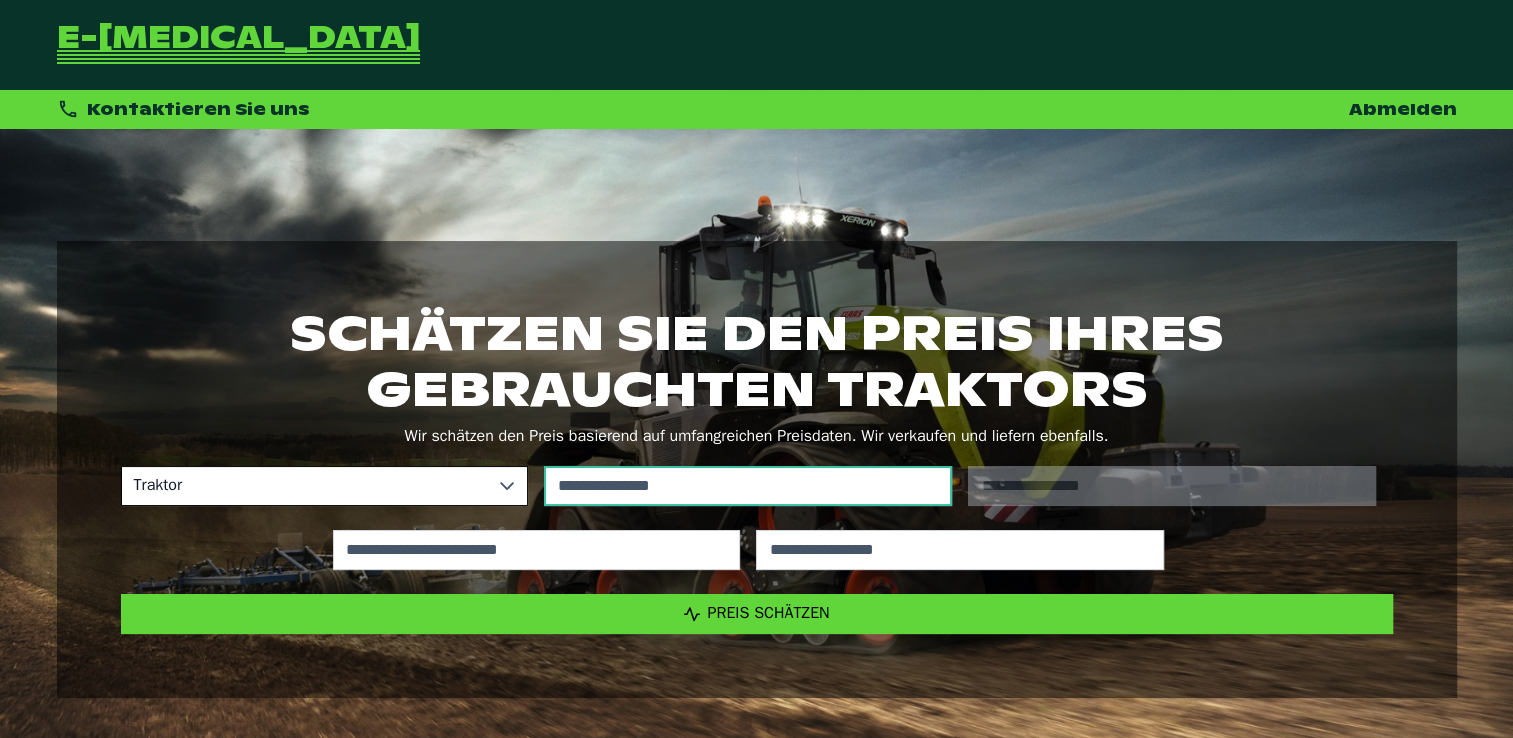 click at bounding box center (748, 486) 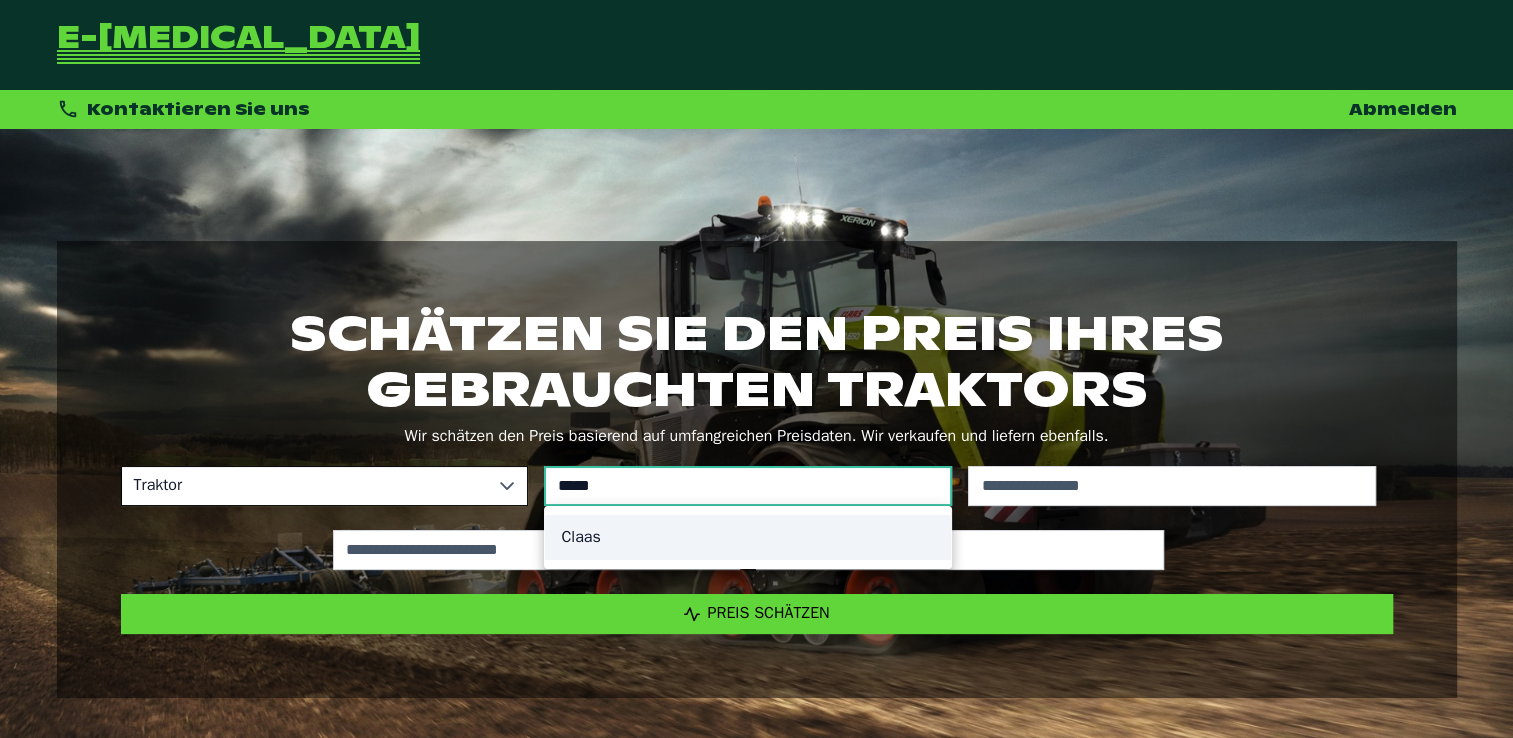 type on "*****" 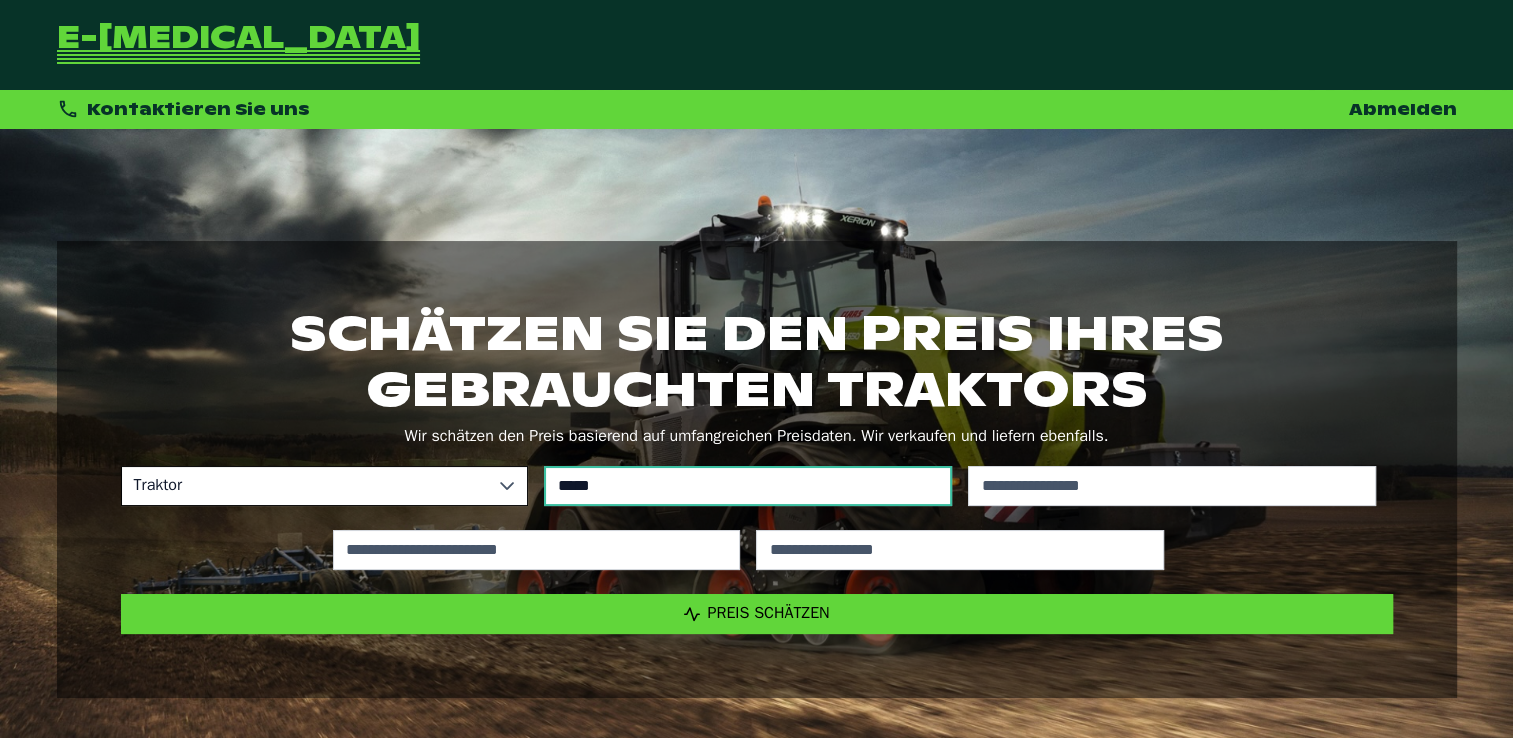 drag, startPoint x: 684, startPoint y: 531, endPoint x: 1022, endPoint y: 510, distance: 338.65173 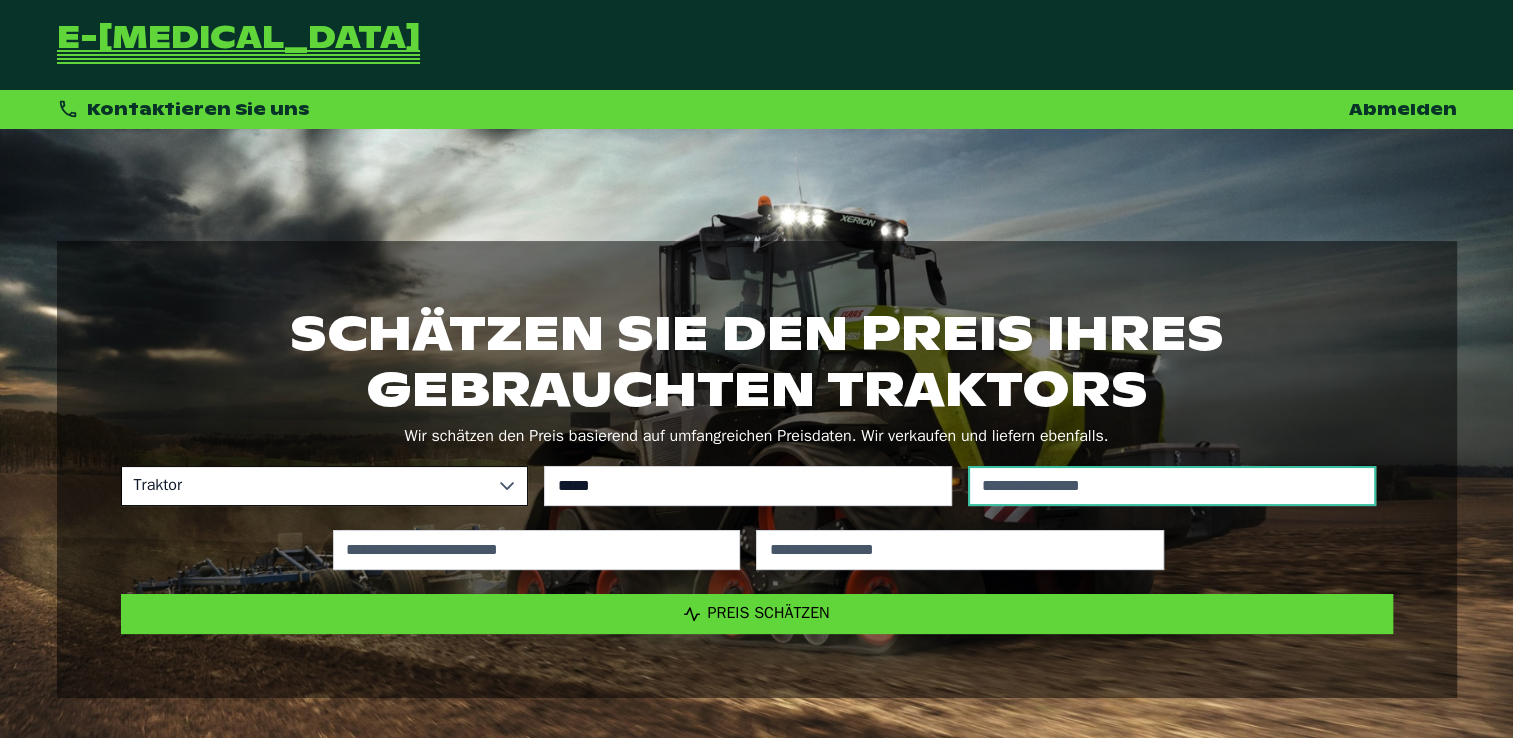 click at bounding box center (1172, 486) 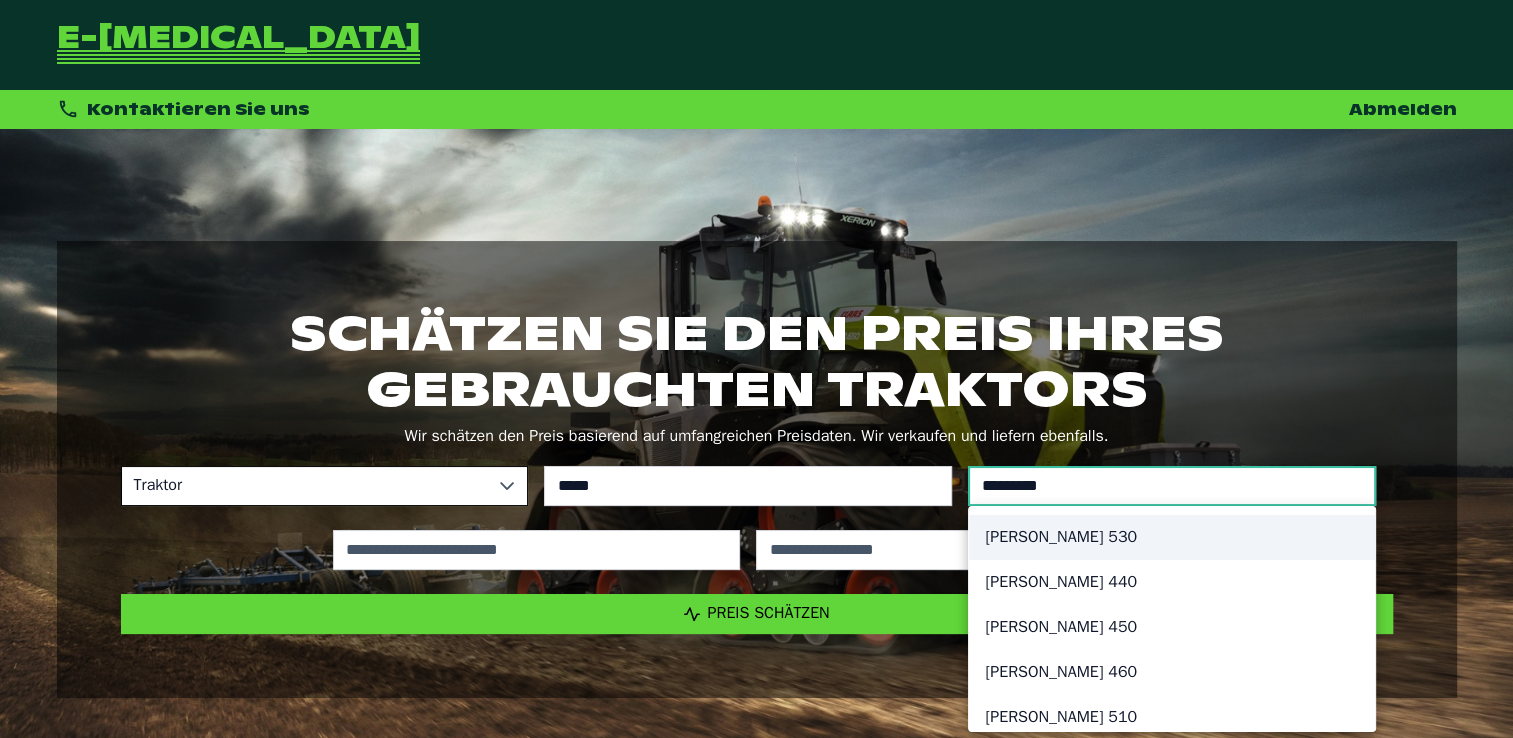 type on "*********" 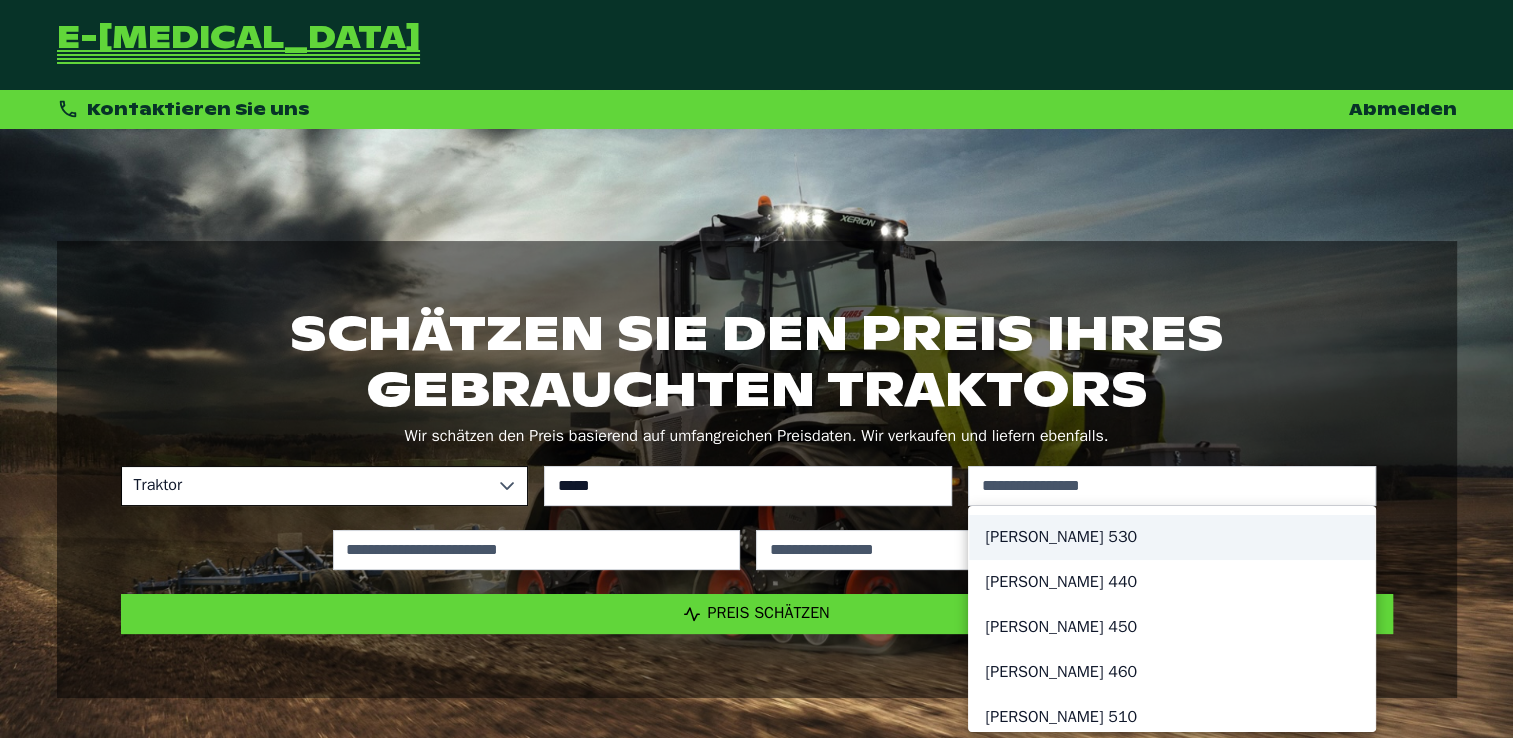 click on "[PERSON_NAME] 530" 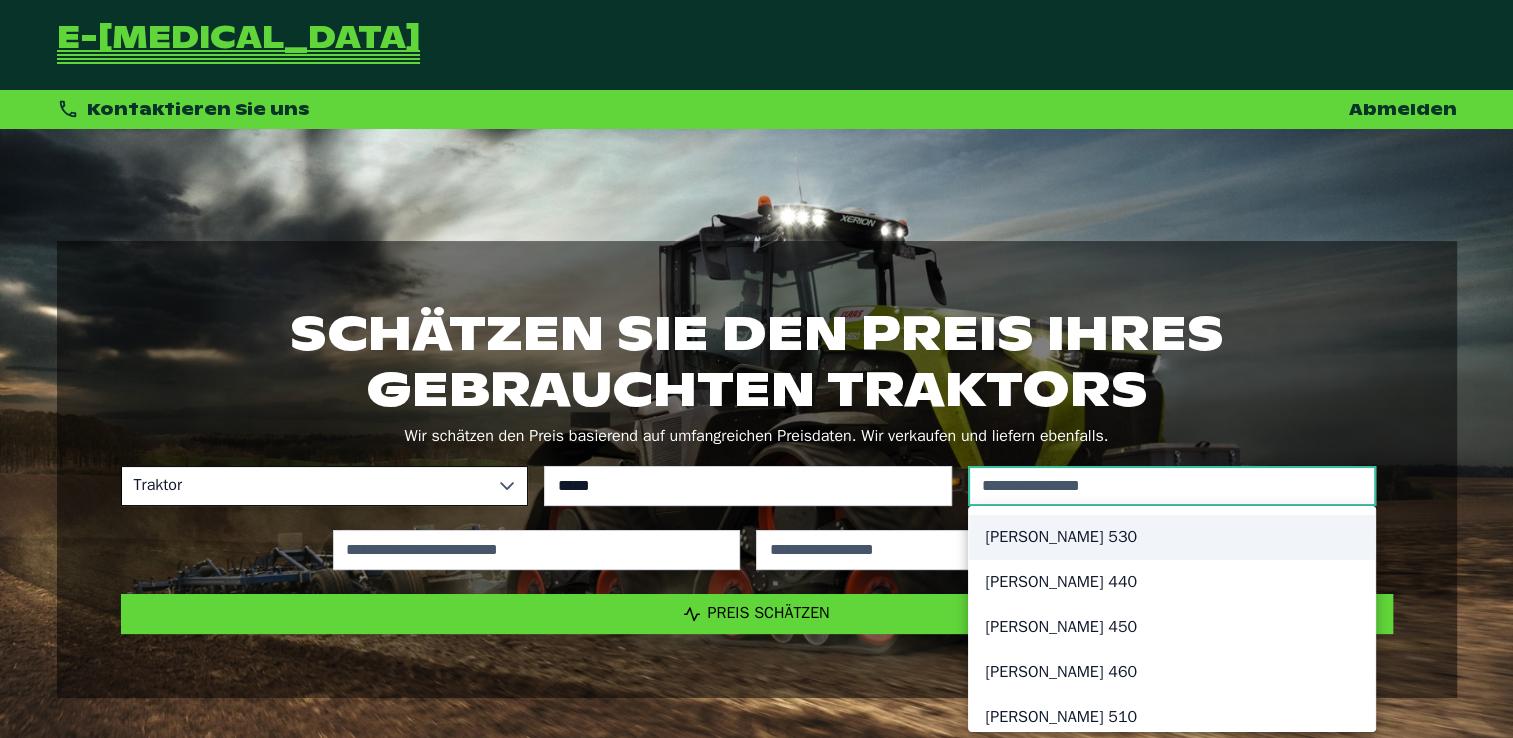 type on "*********" 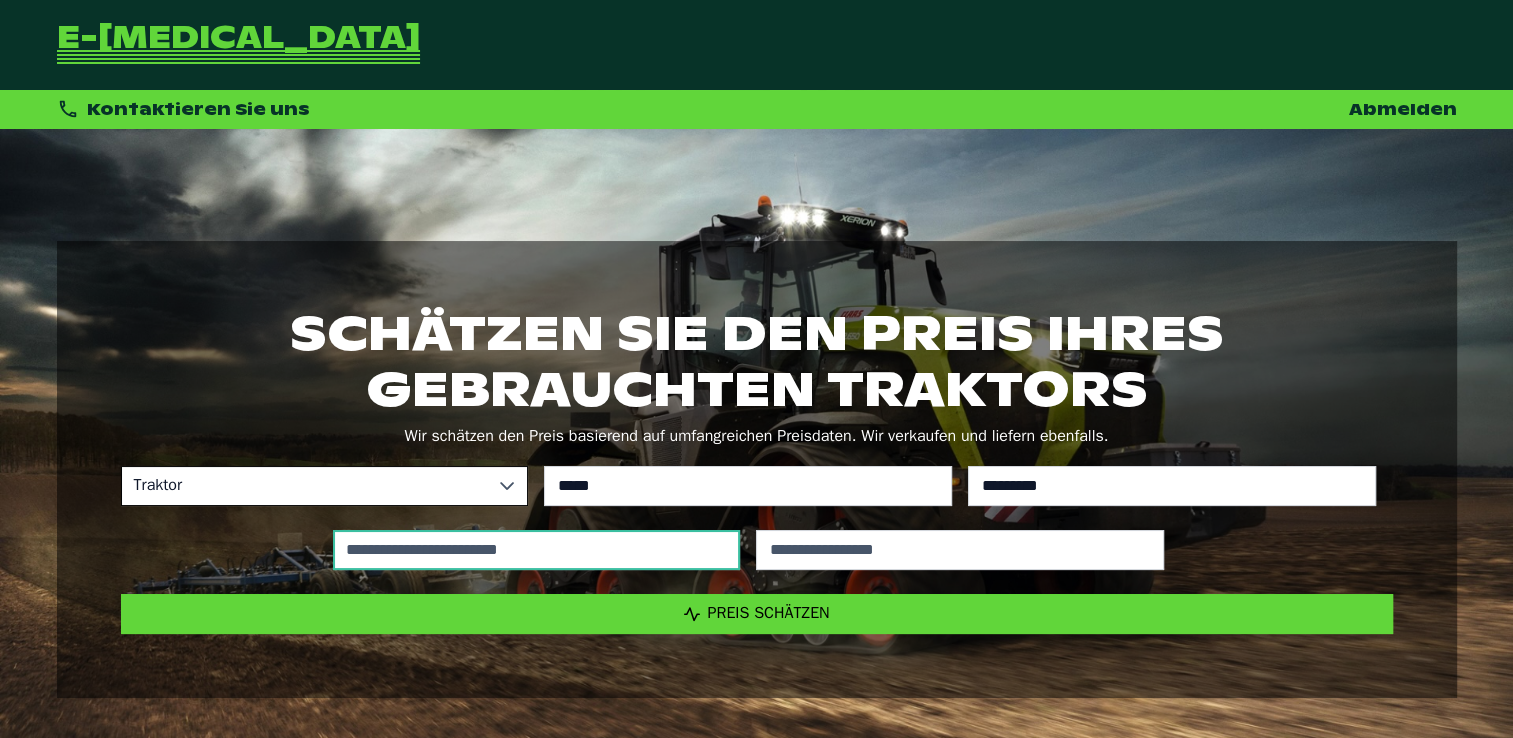 click at bounding box center (537, 550) 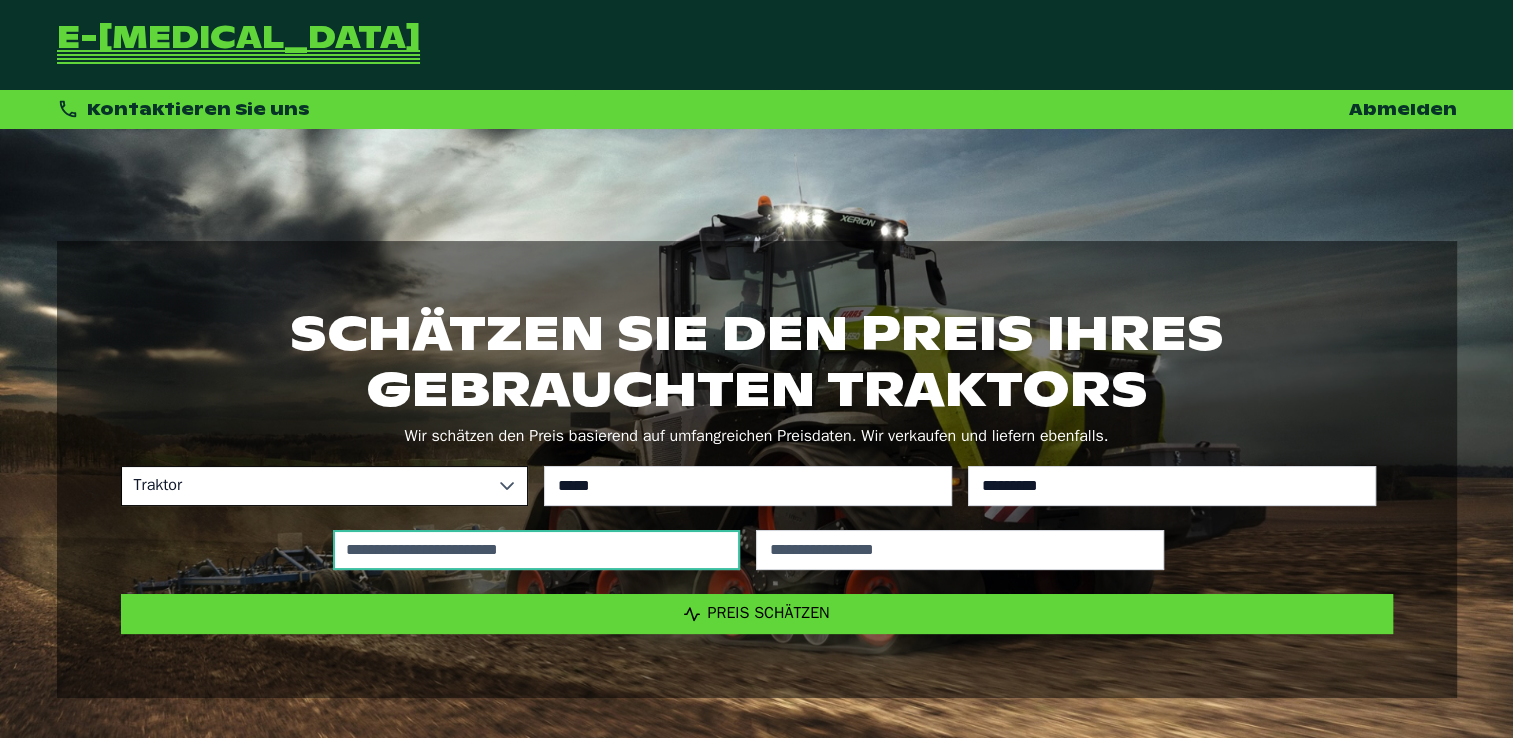 click at bounding box center [537, 550] 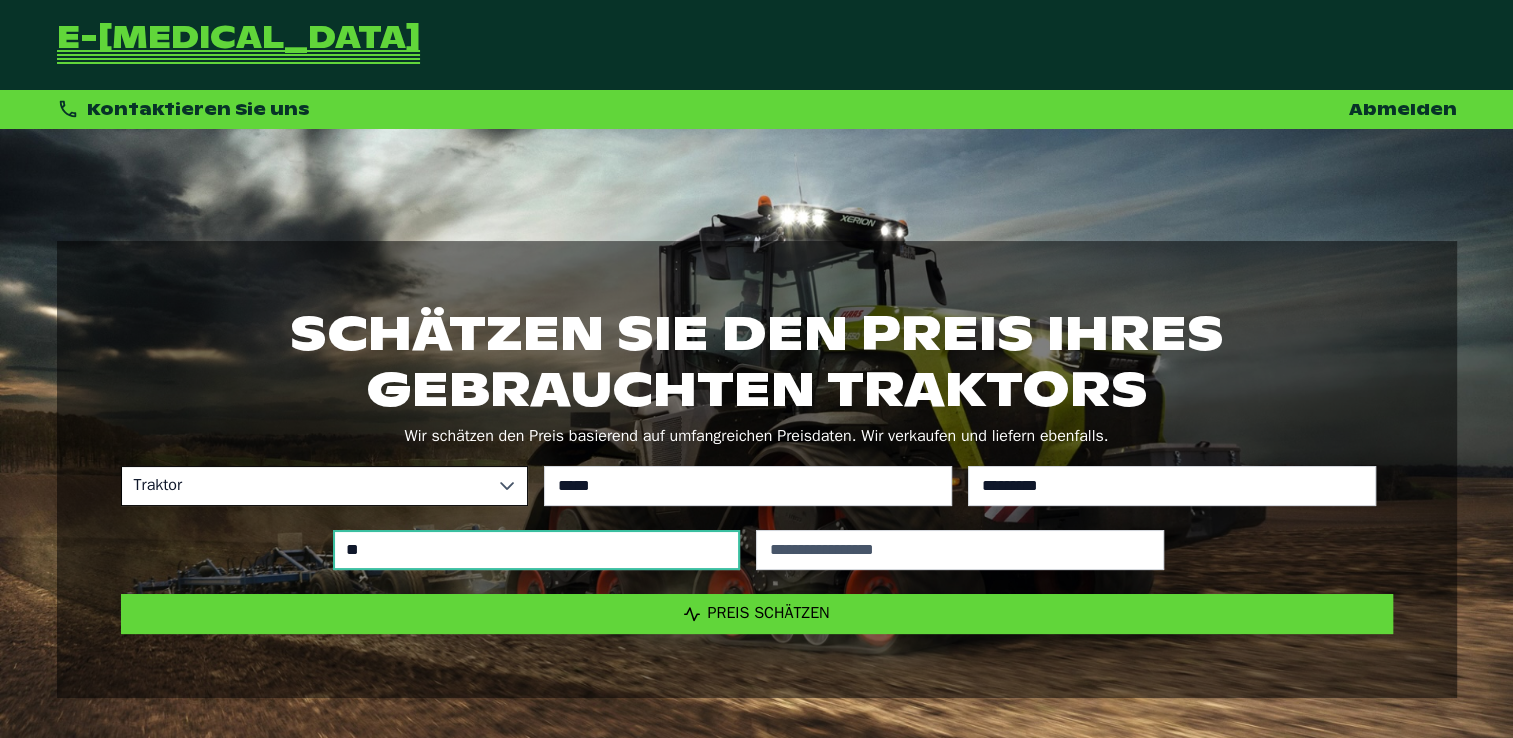 type on "***" 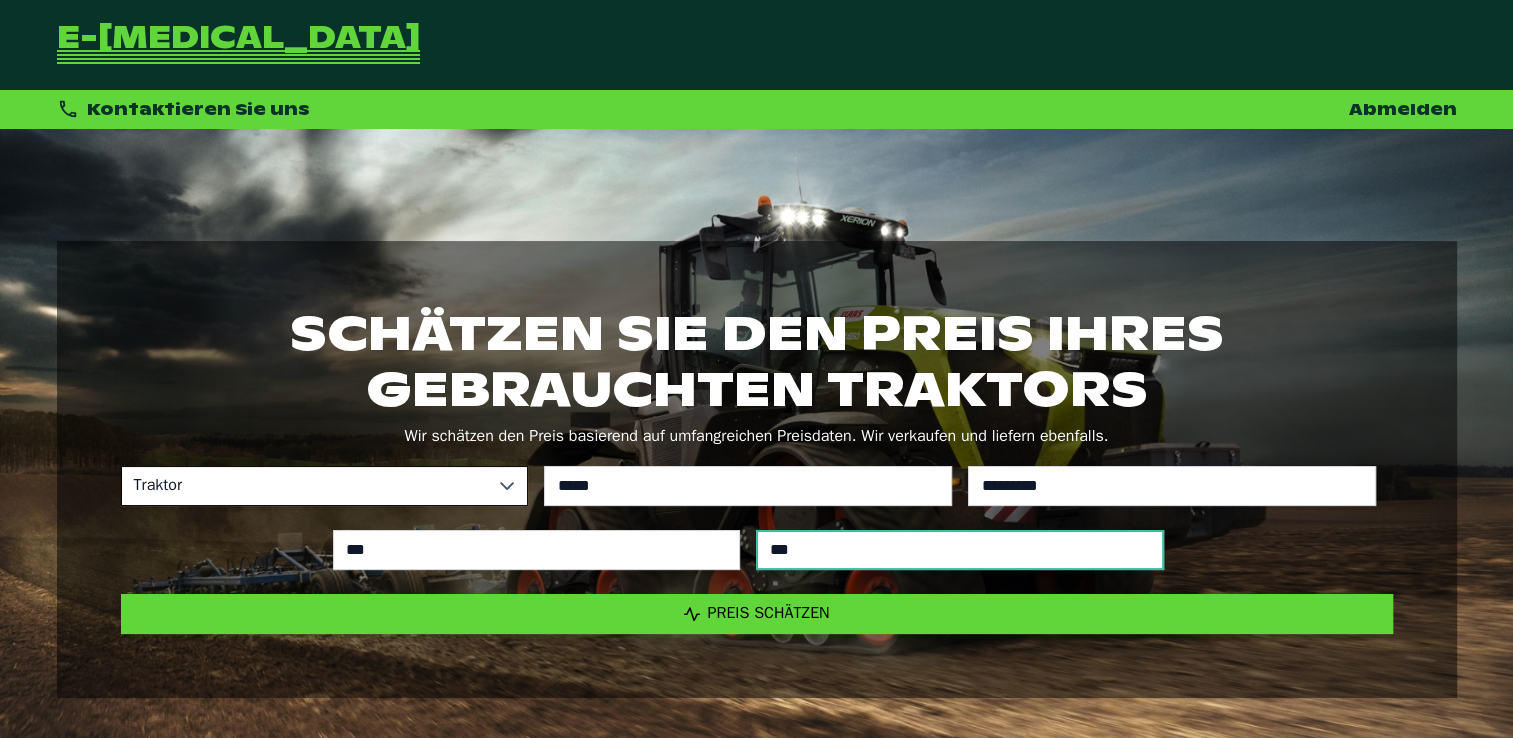 type on "****" 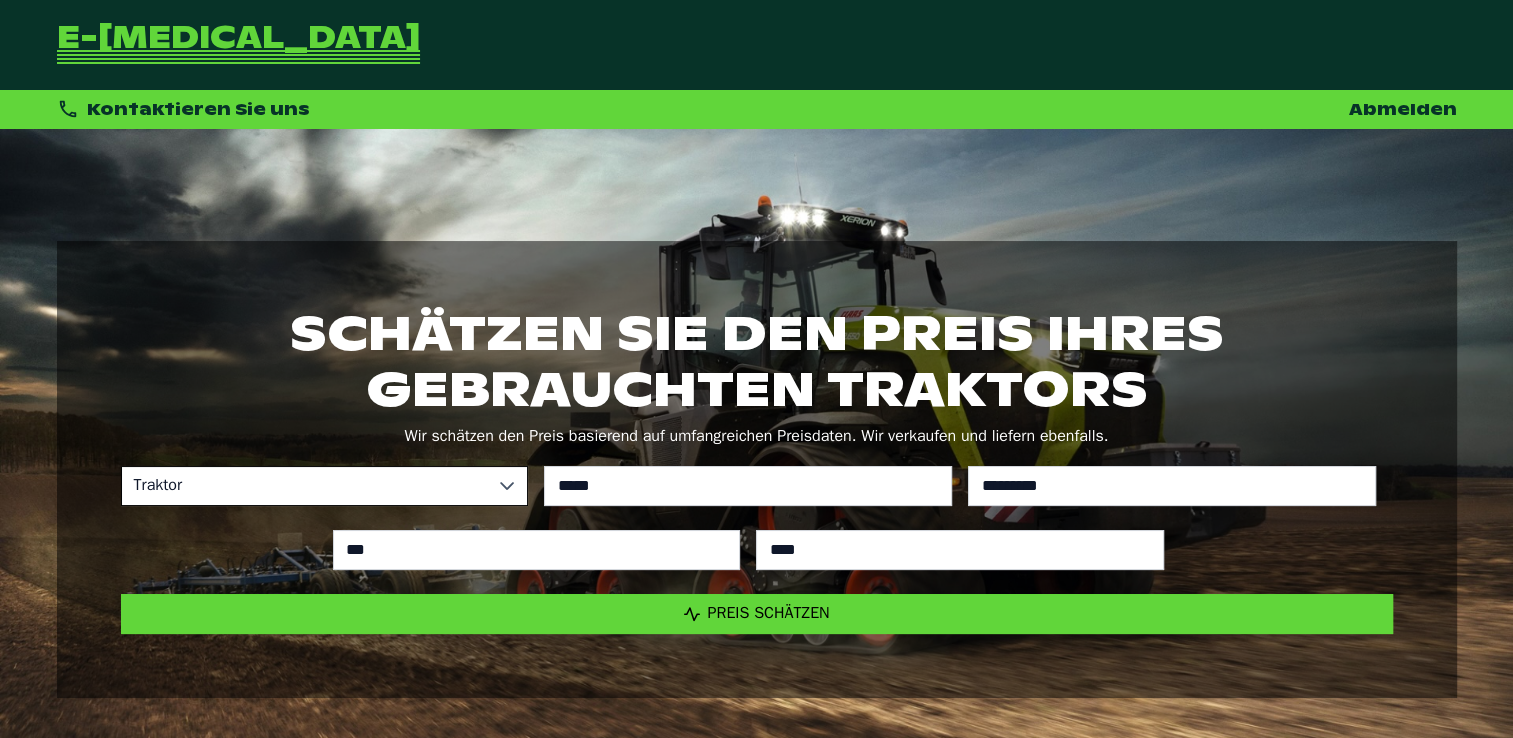 click on "Preis schätzen" at bounding box center [757, 614] 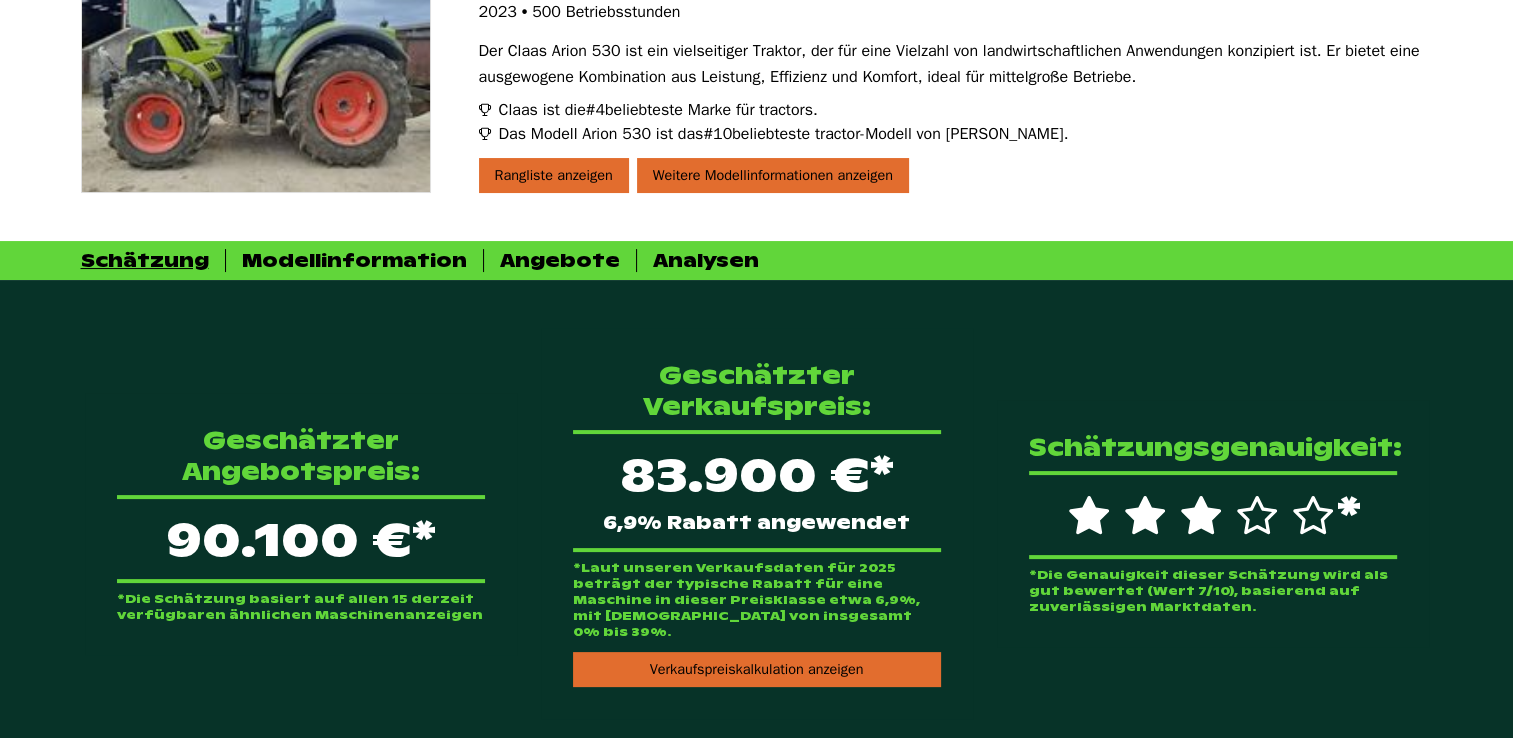 scroll, scrollTop: 300, scrollLeft: 0, axis: vertical 